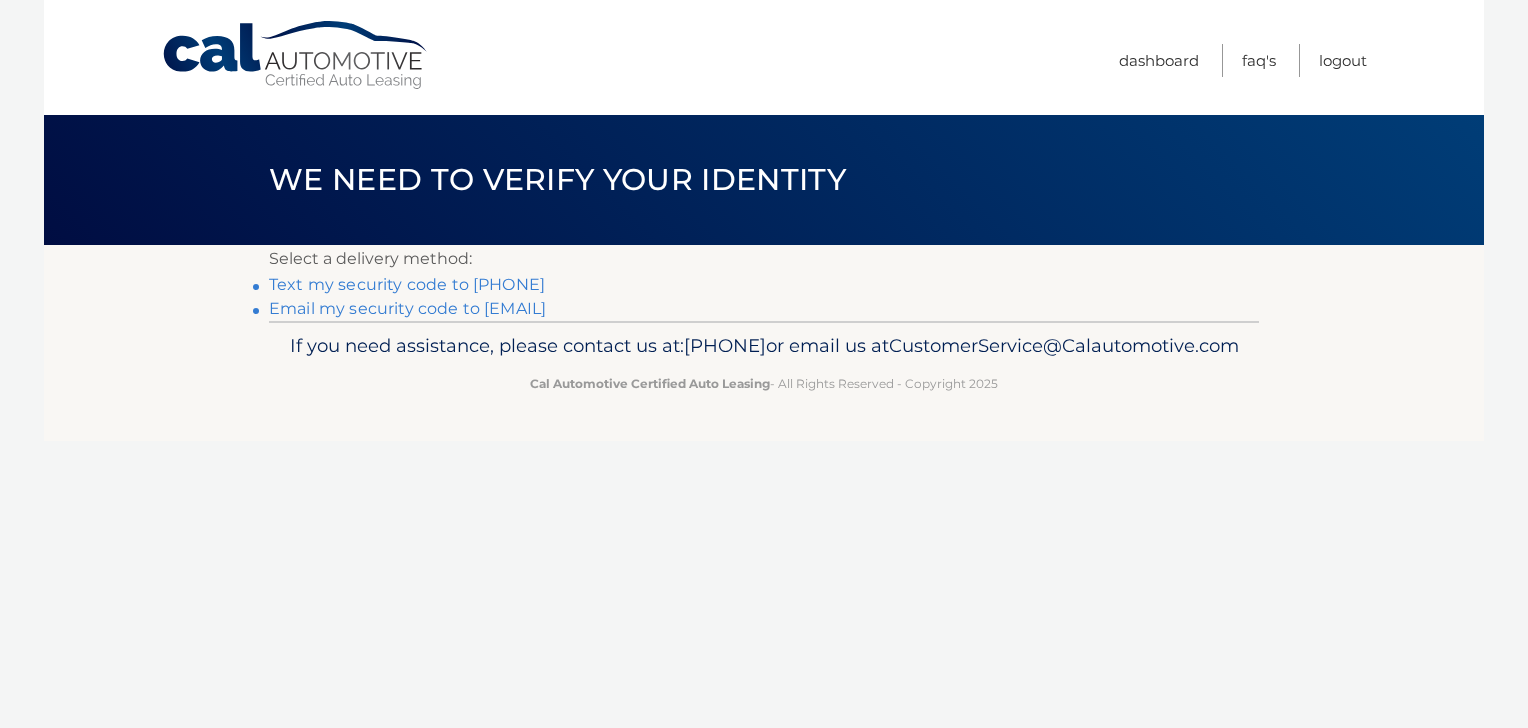 scroll, scrollTop: 0, scrollLeft: 0, axis: both 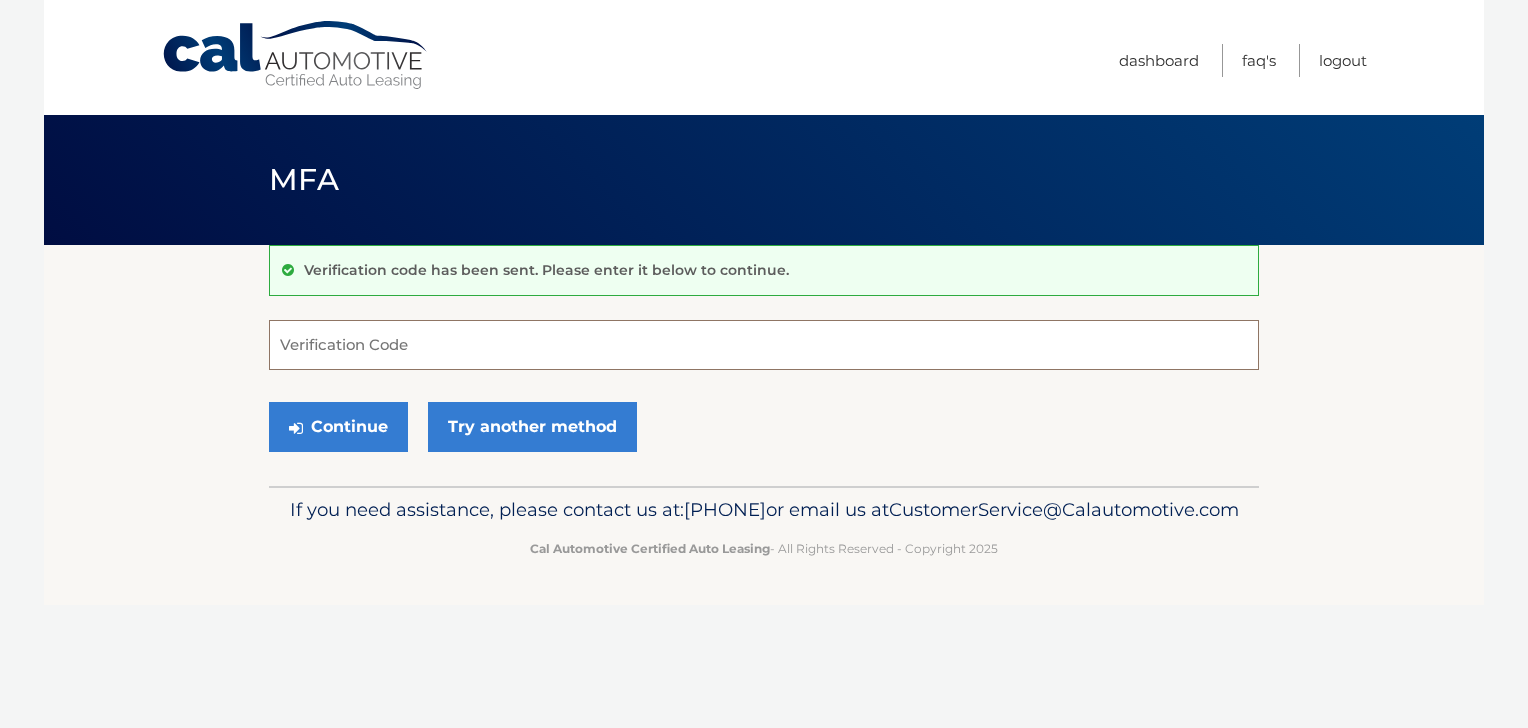 click on "Verification Code" at bounding box center [764, 345] 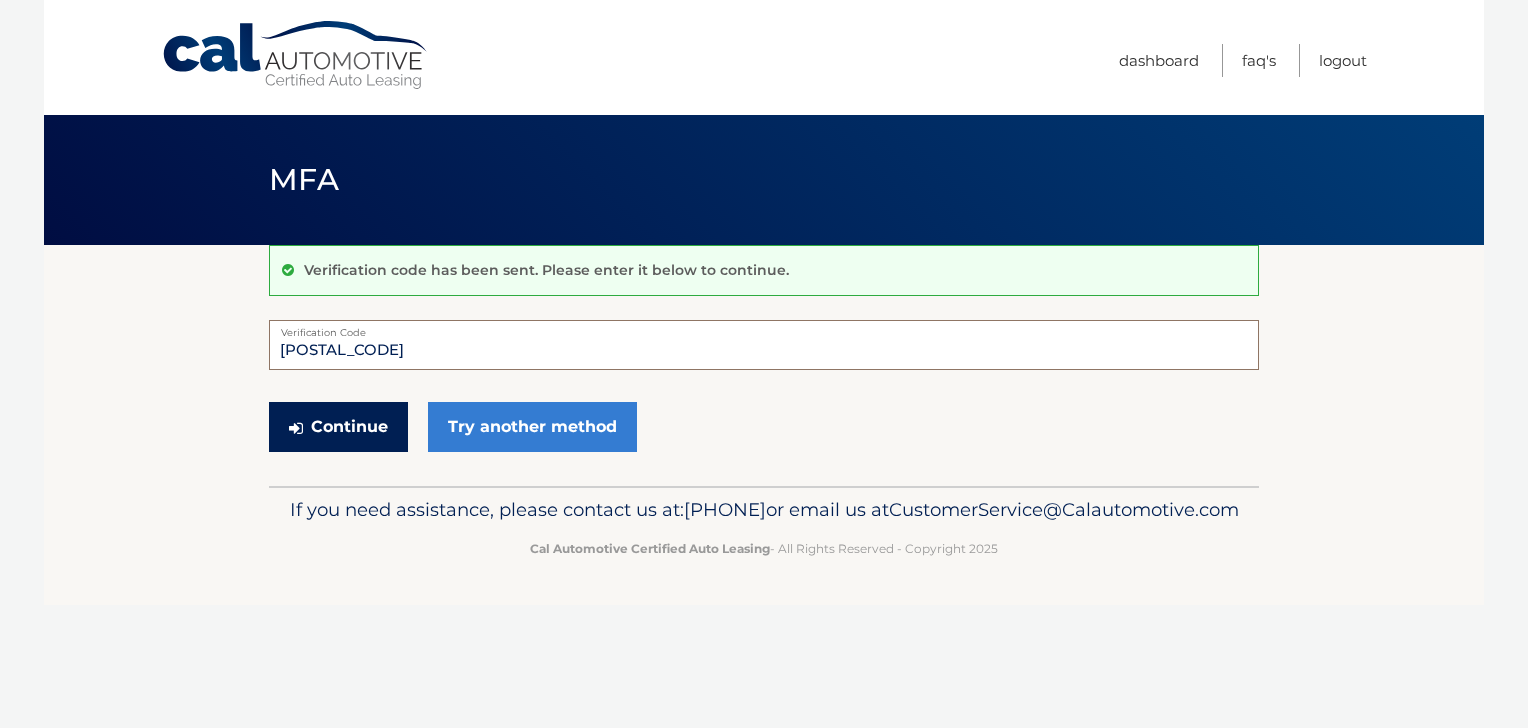 type on "769048" 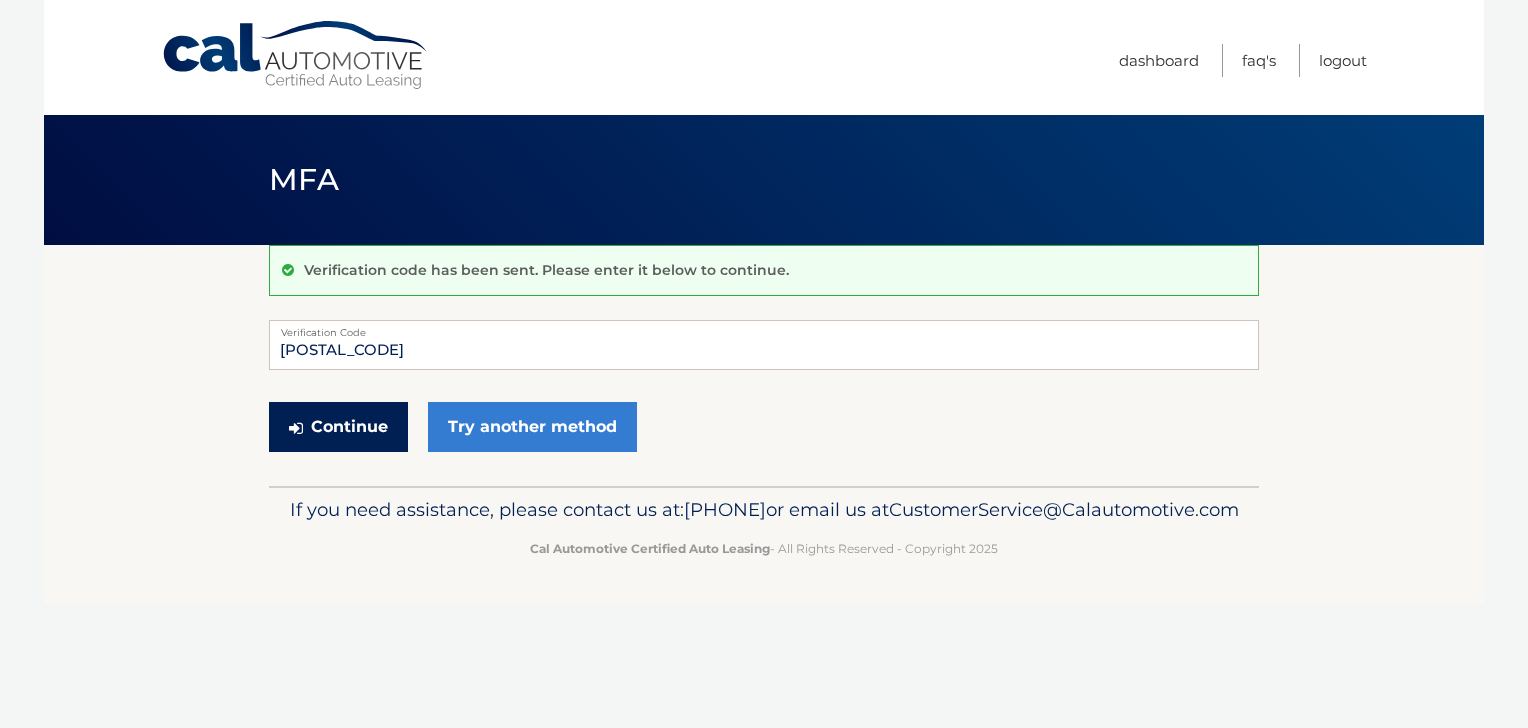 click on "Continue" at bounding box center (338, 427) 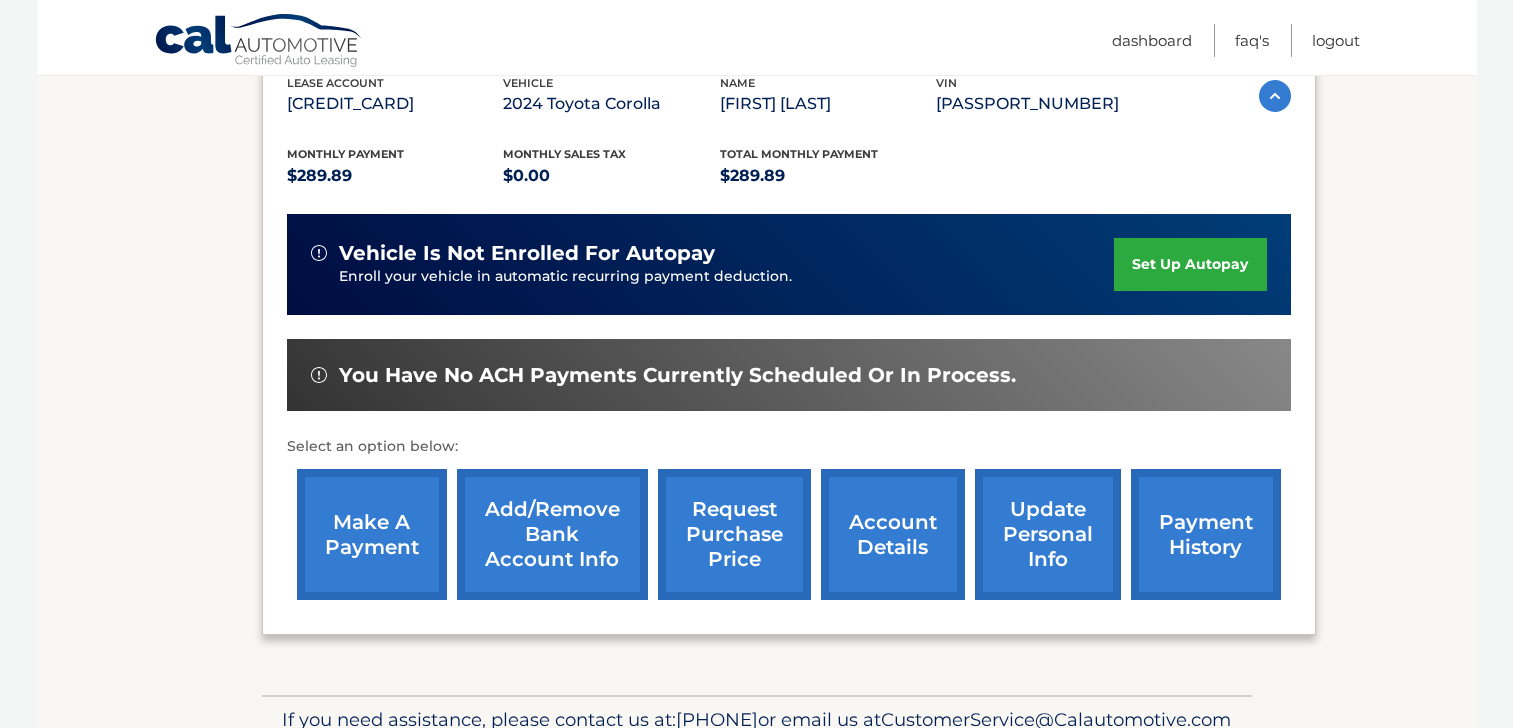 scroll, scrollTop: 484, scrollLeft: 0, axis: vertical 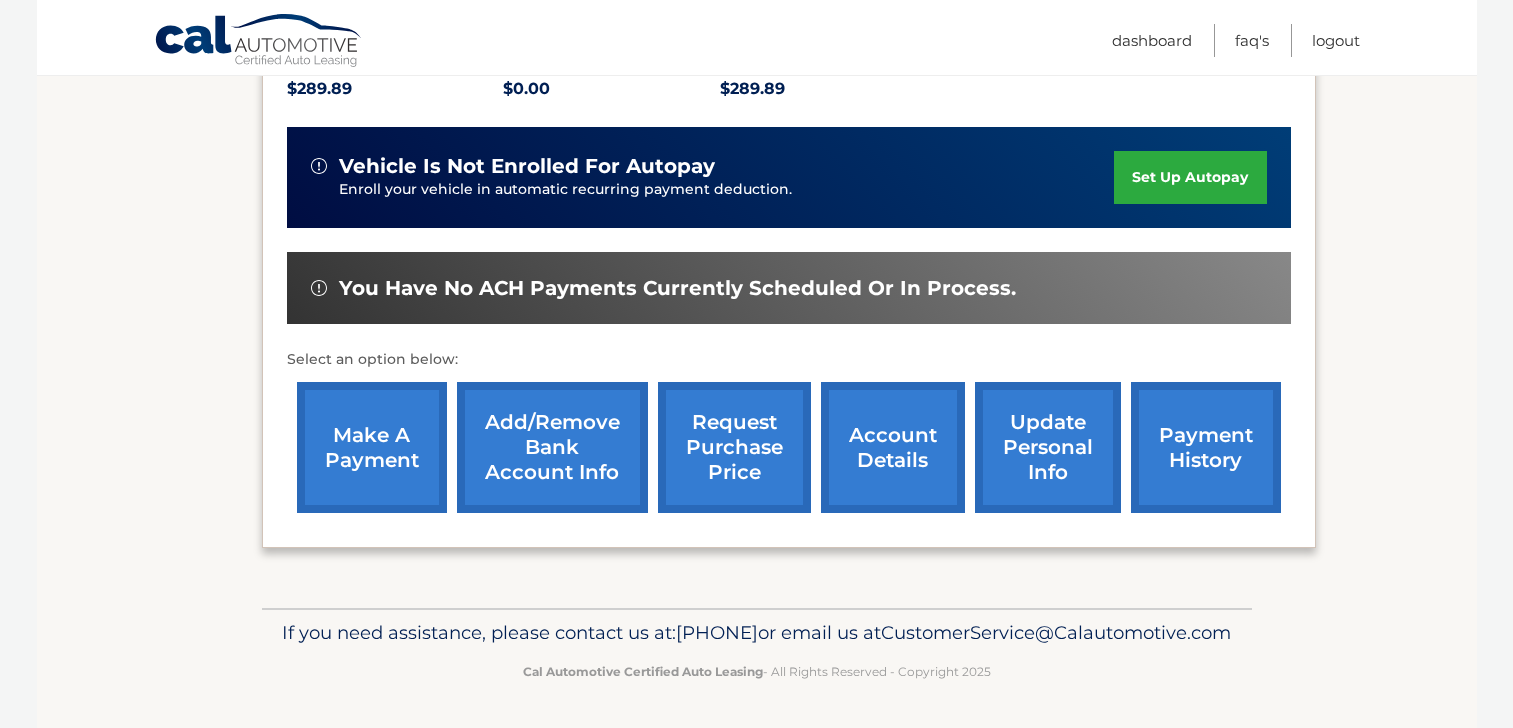click on "make a payment" at bounding box center [372, 447] 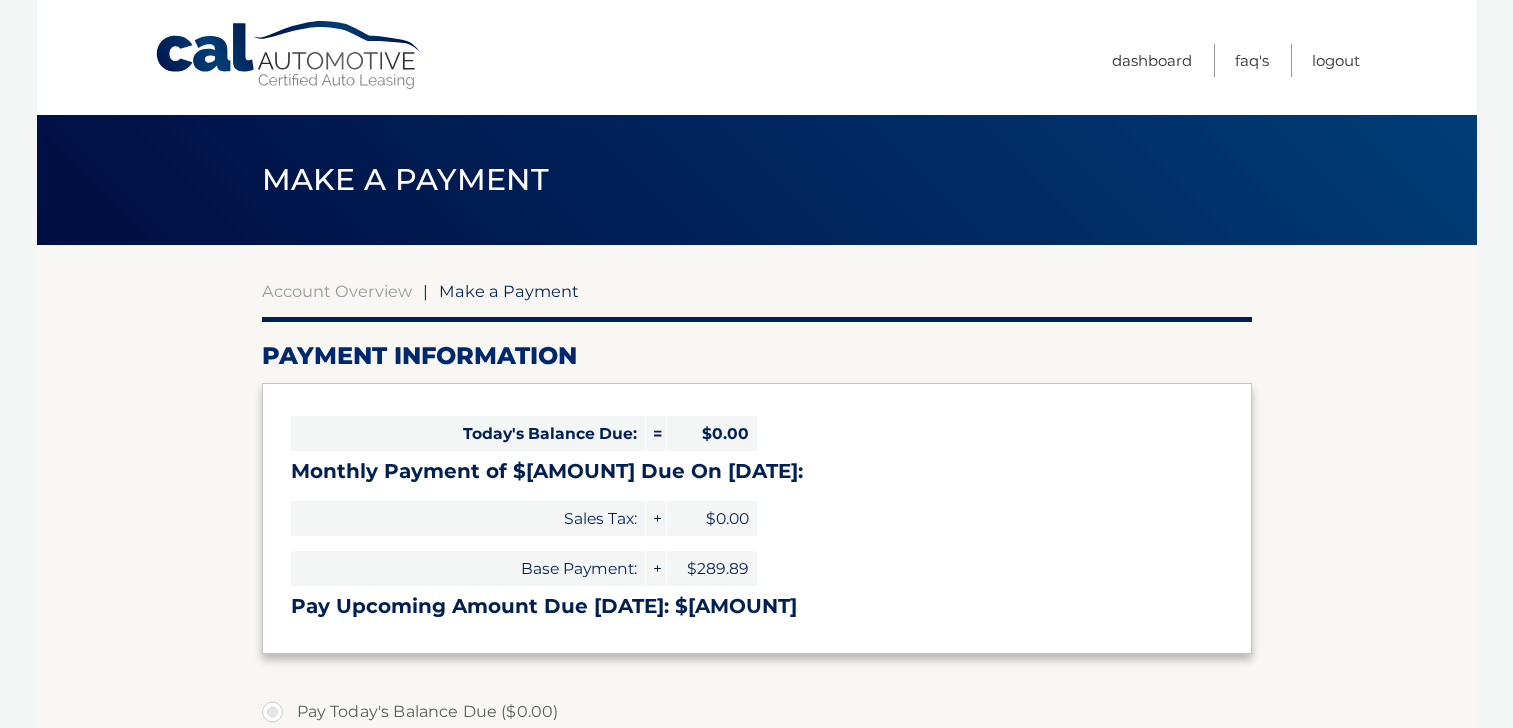 select on "NTVhNzVjZWEtNzBjZi00ZmFhLWFjZWQtNTc5Nzc2NGZmZDI2" 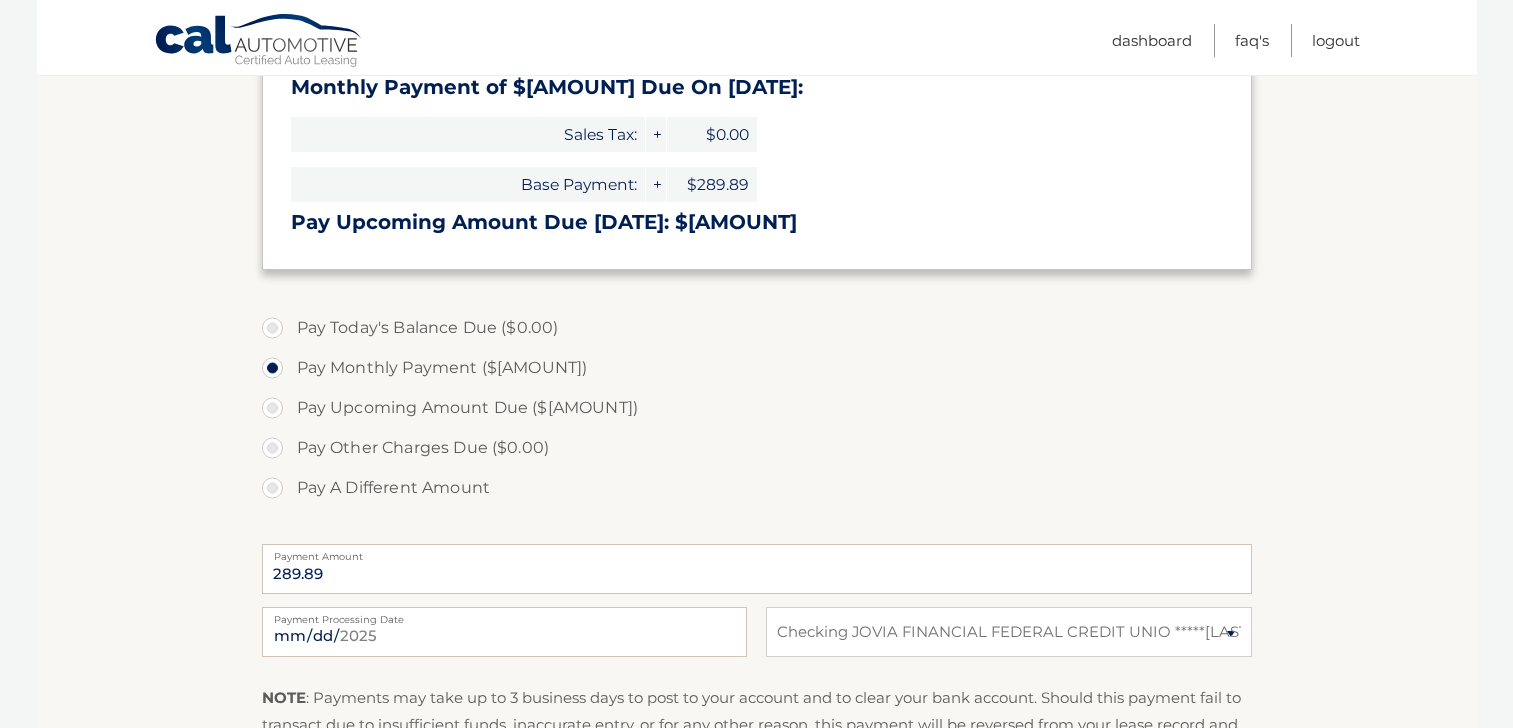 scroll, scrollTop: 400, scrollLeft: 0, axis: vertical 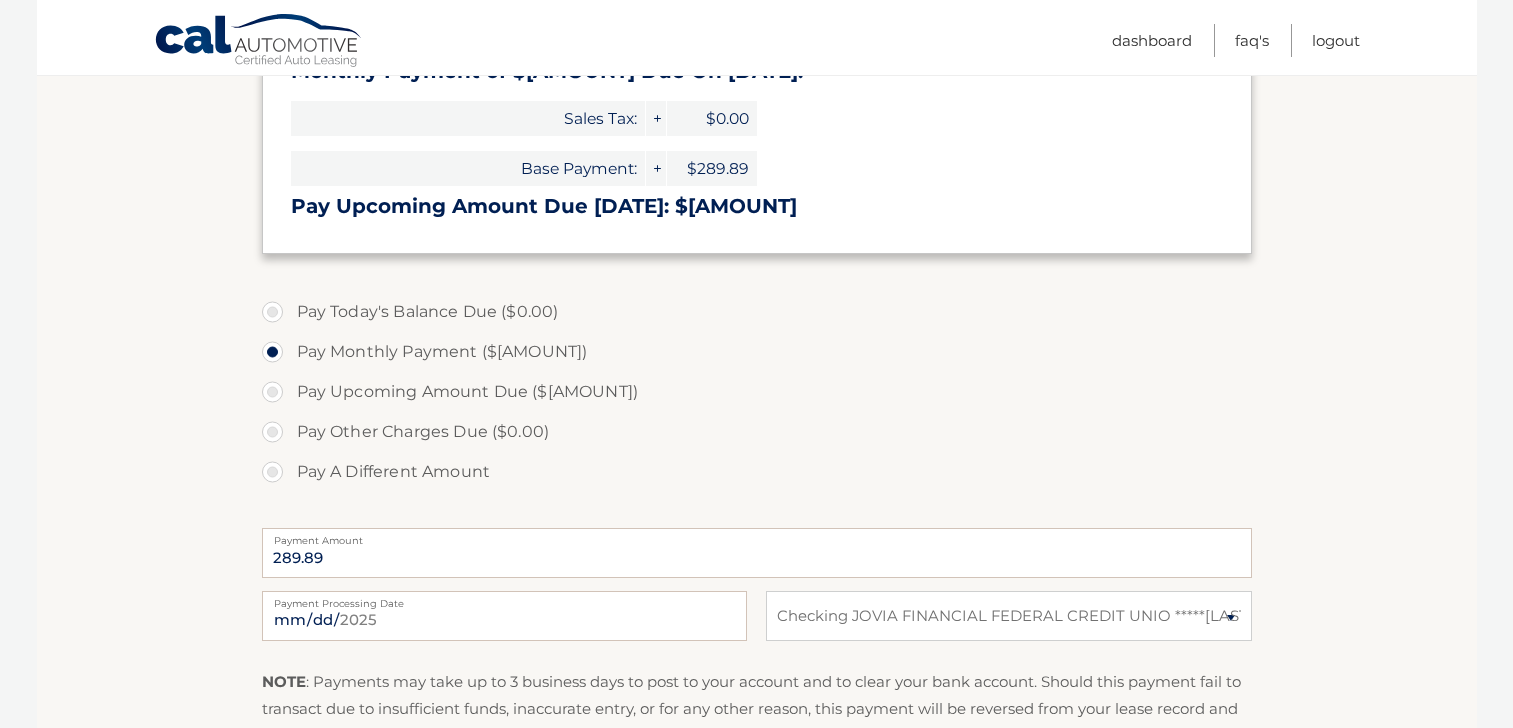 click on "Pay Upcoming Amount Due ($289.89)" at bounding box center (757, 392) 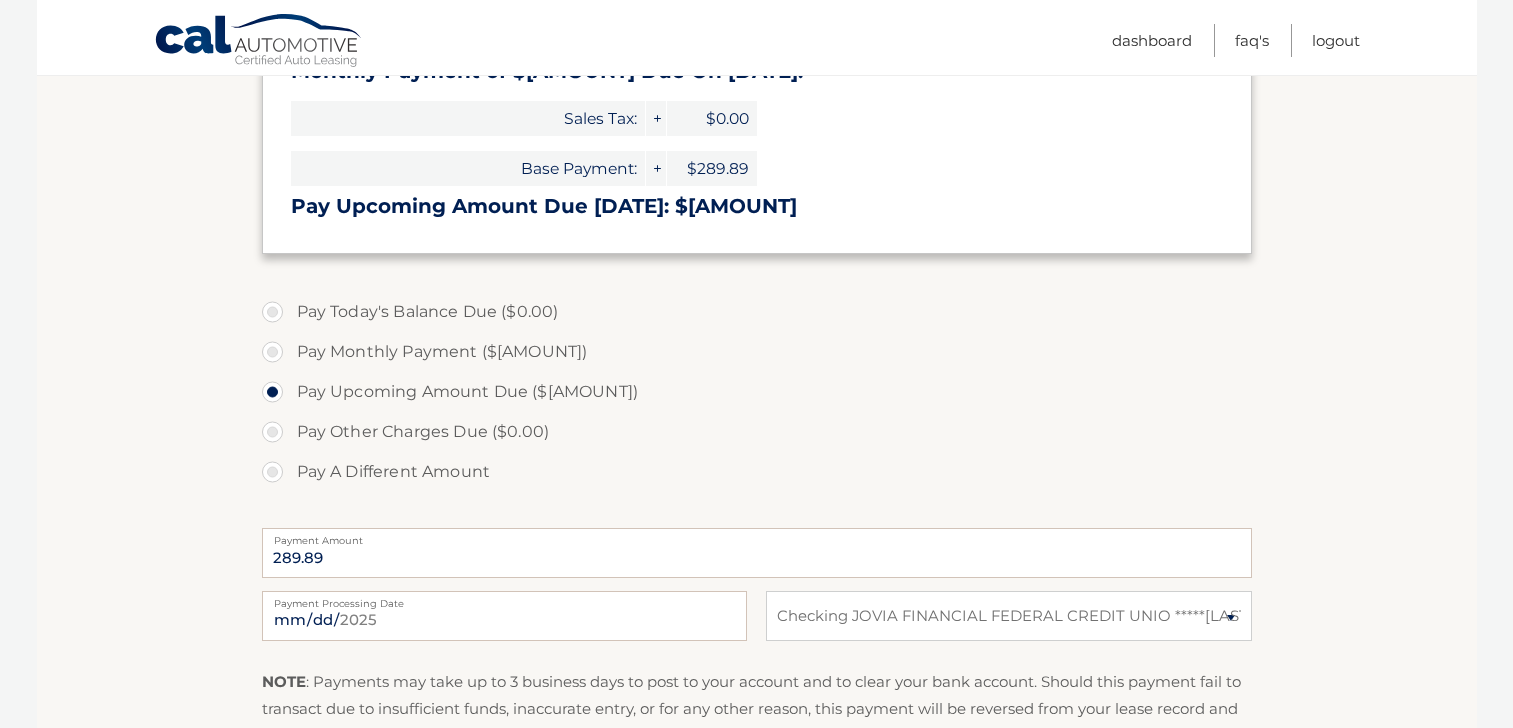 click on "Account Overview
|
Make a Payment
Payment Information
Today's Balance Due: = $0.00
Monthly Payment of $289.89 Due On Sep 03:
Sales Tax: + $0.00
Base Payment: + $289.89
Pay Upcoming Amount Due Sep 03: $289.89
×" at bounding box center (757, 361) 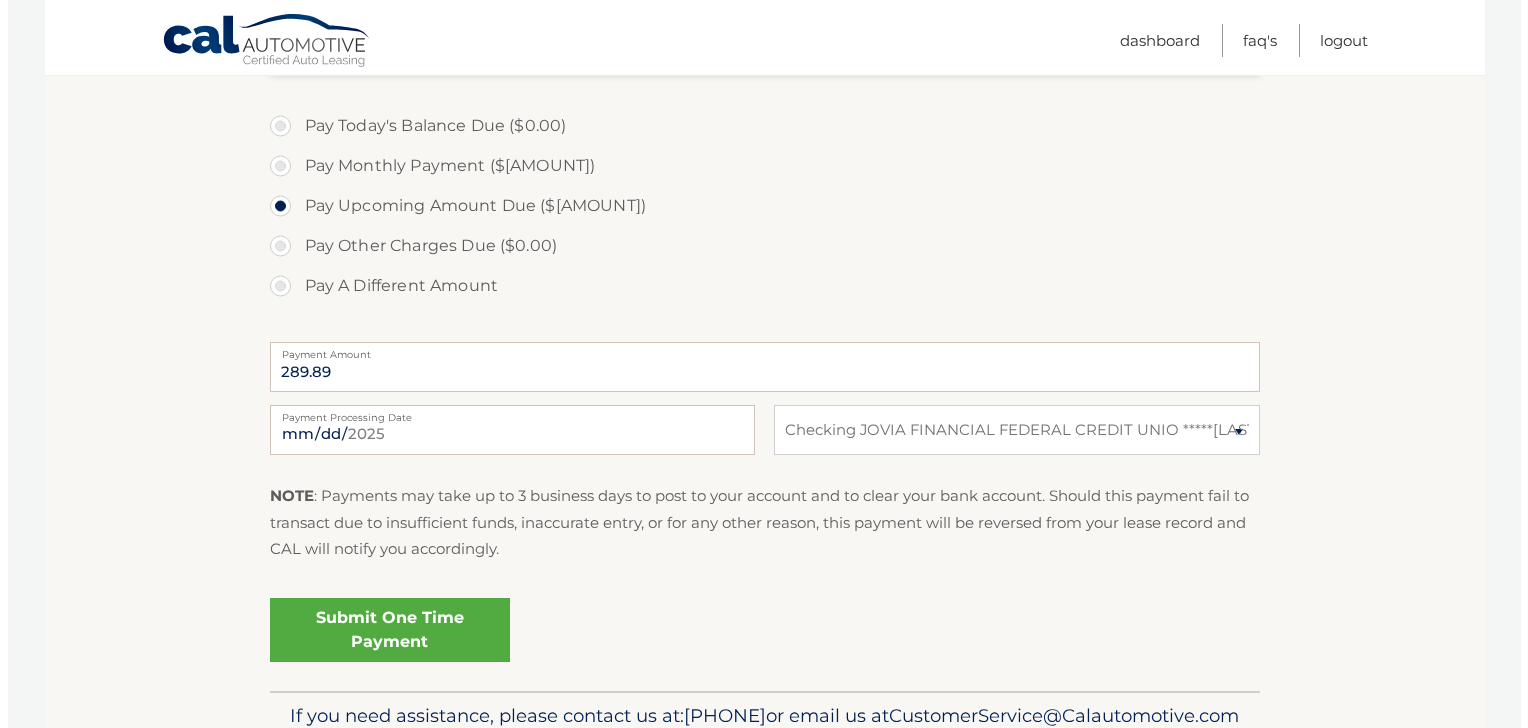 scroll, scrollTop: 600, scrollLeft: 0, axis: vertical 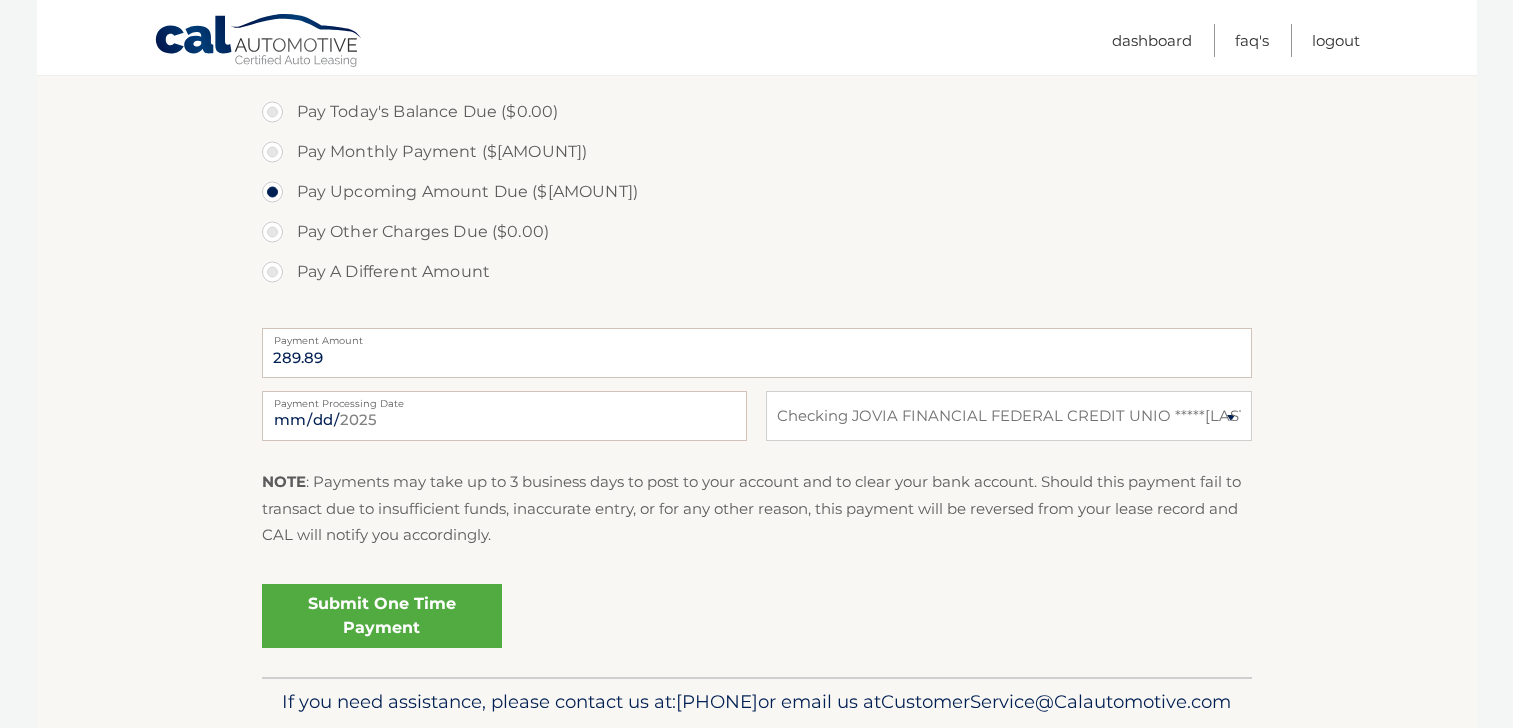 click on "Submit One Time Payment" at bounding box center (382, 616) 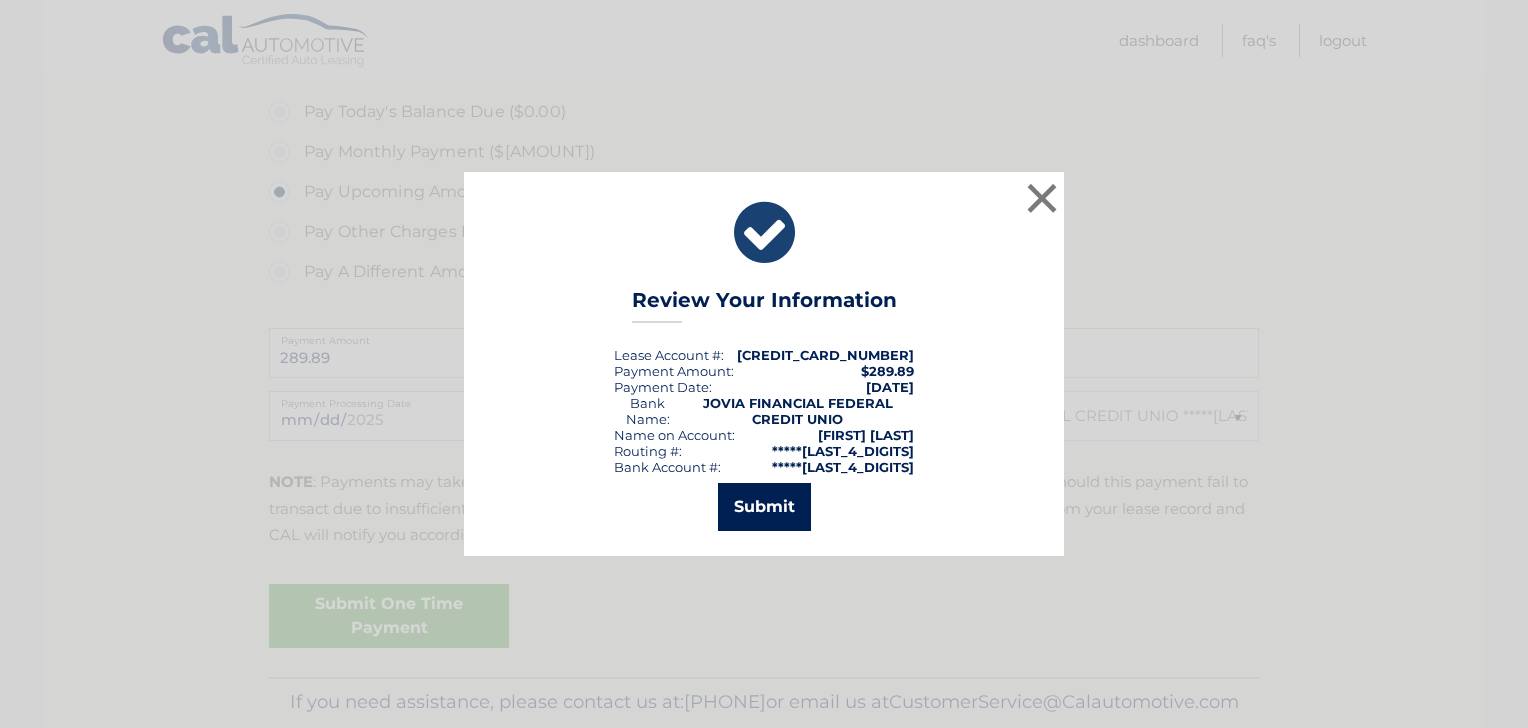 click on "Submit" at bounding box center [764, 507] 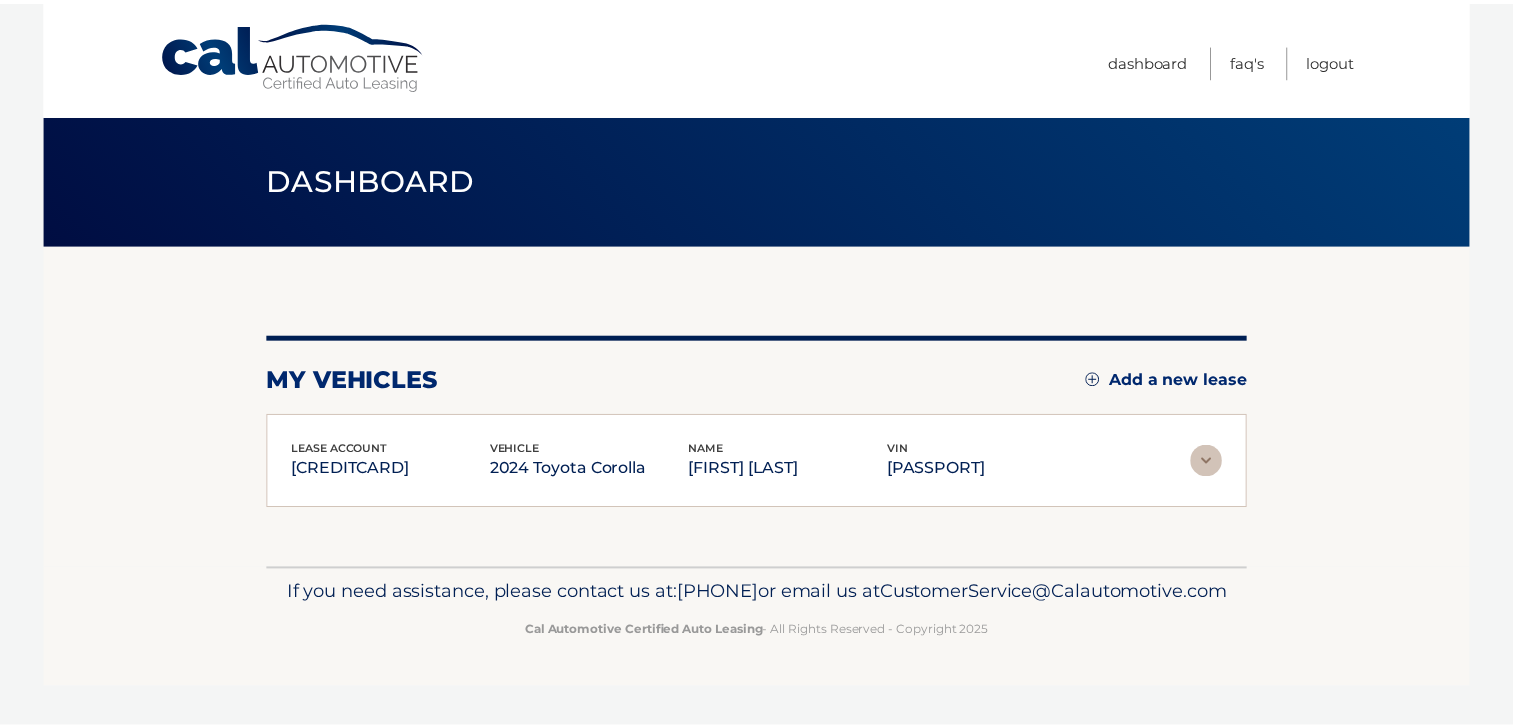 scroll, scrollTop: 0, scrollLeft: 0, axis: both 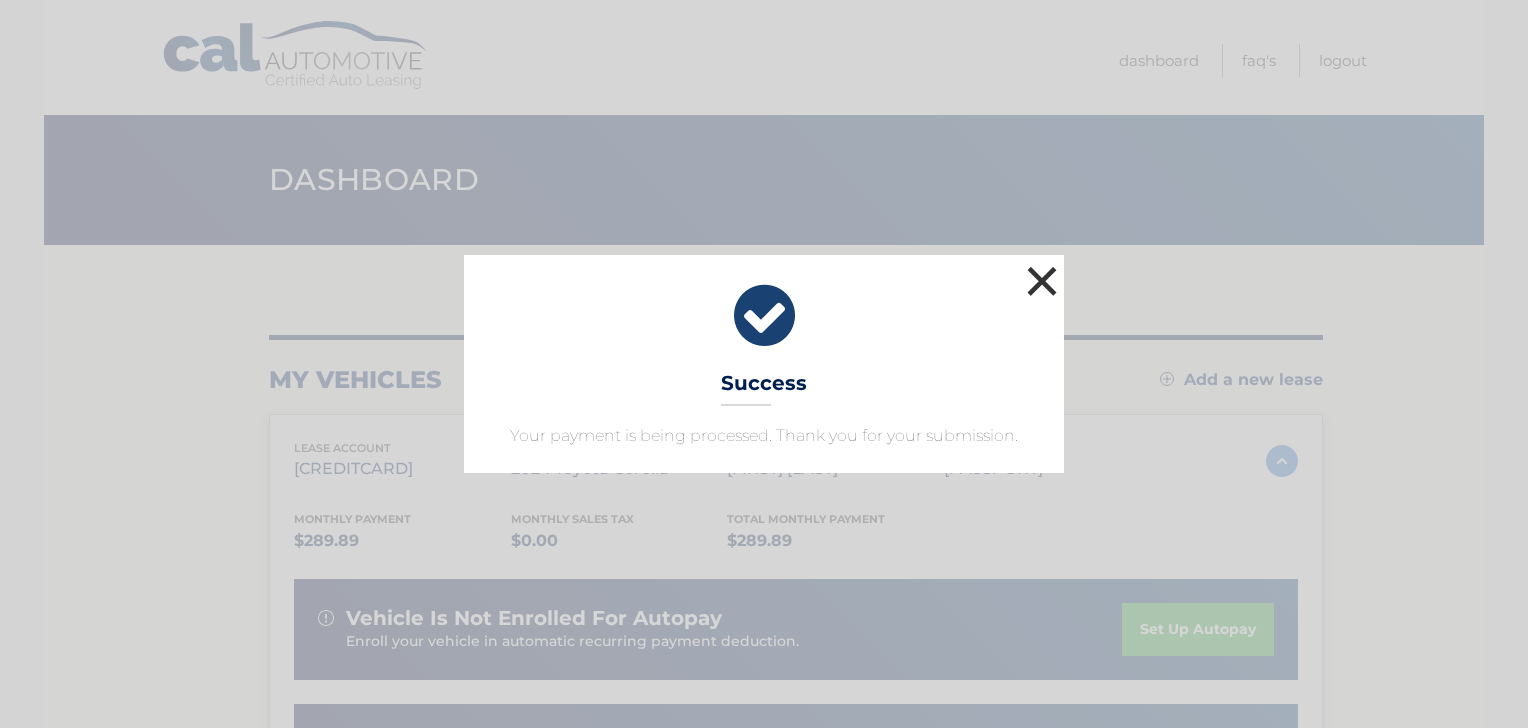 click on "×" at bounding box center [1042, 281] 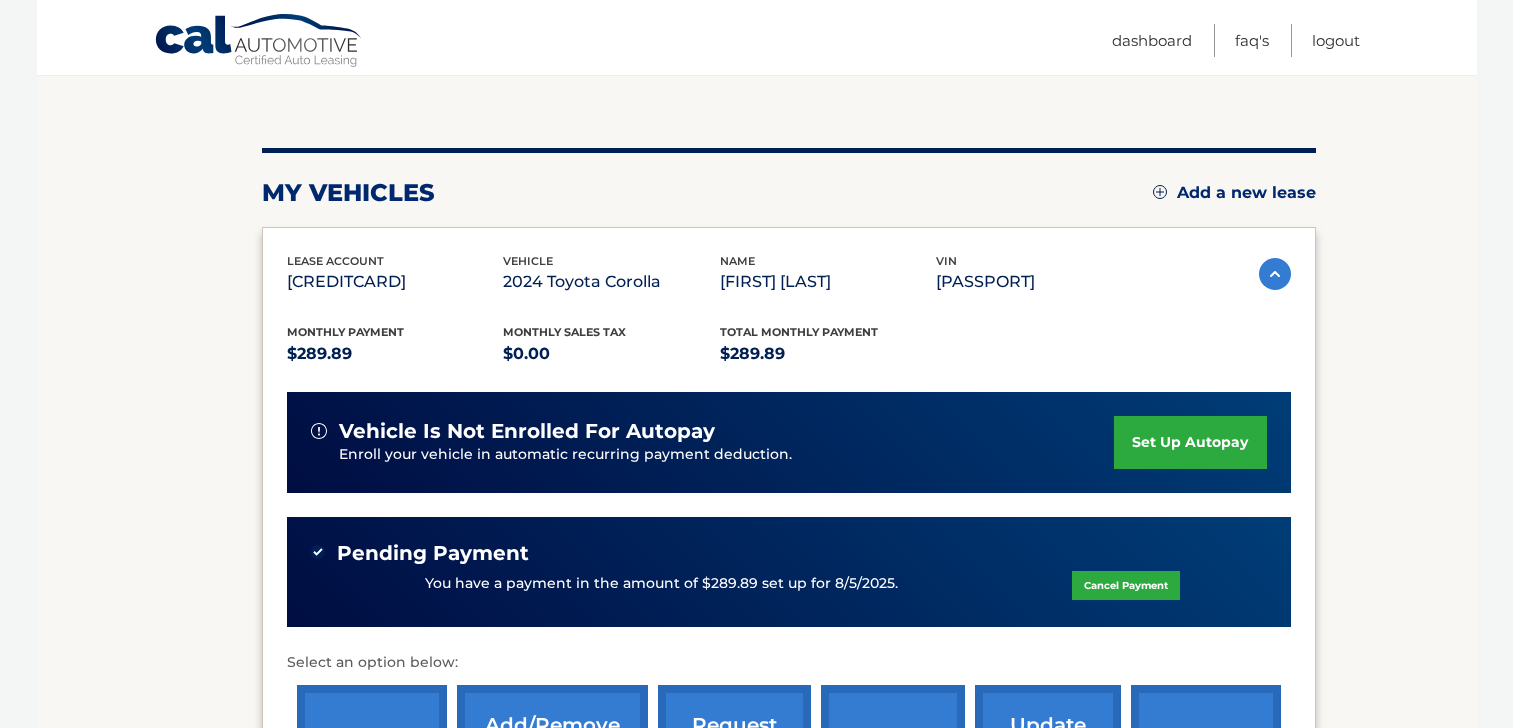 scroll, scrollTop: 522, scrollLeft: 0, axis: vertical 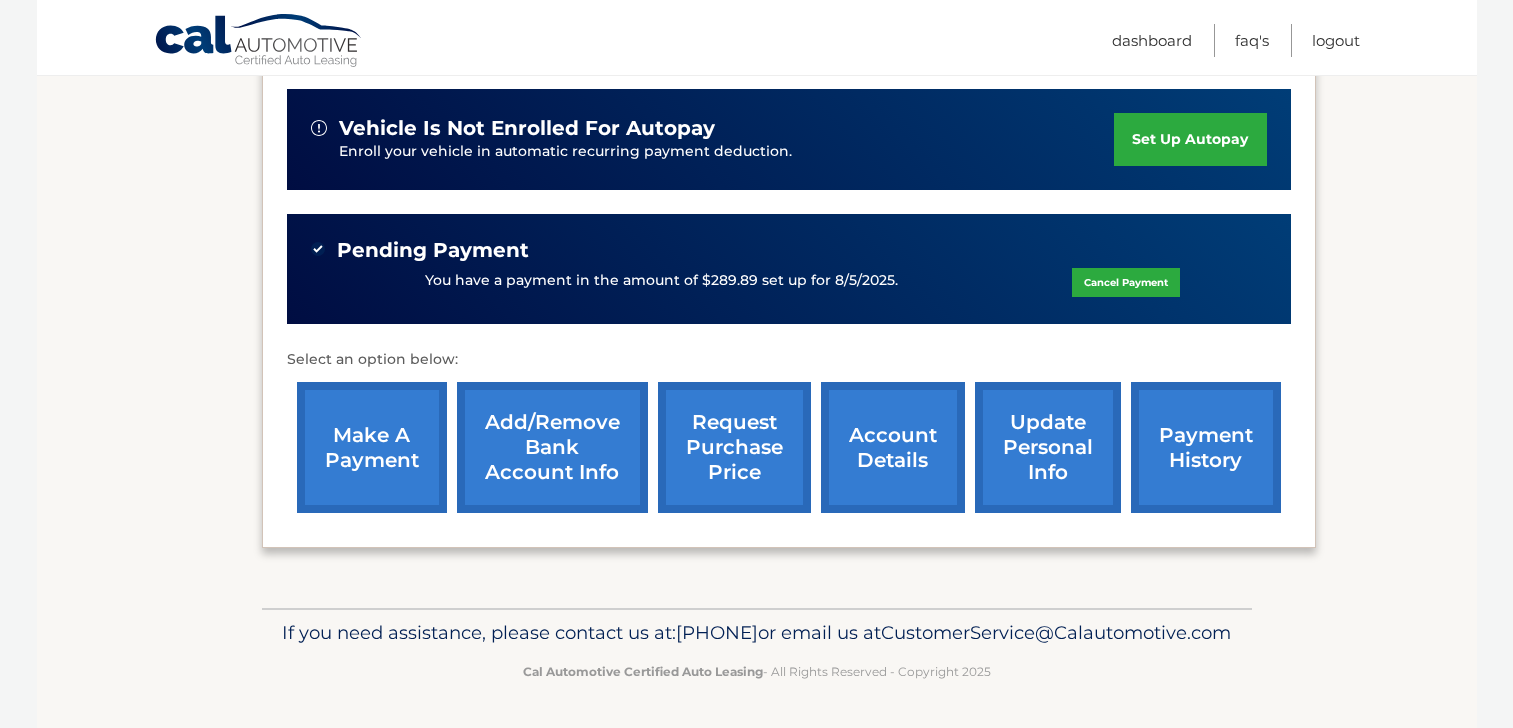 click on "account details" at bounding box center [893, 447] 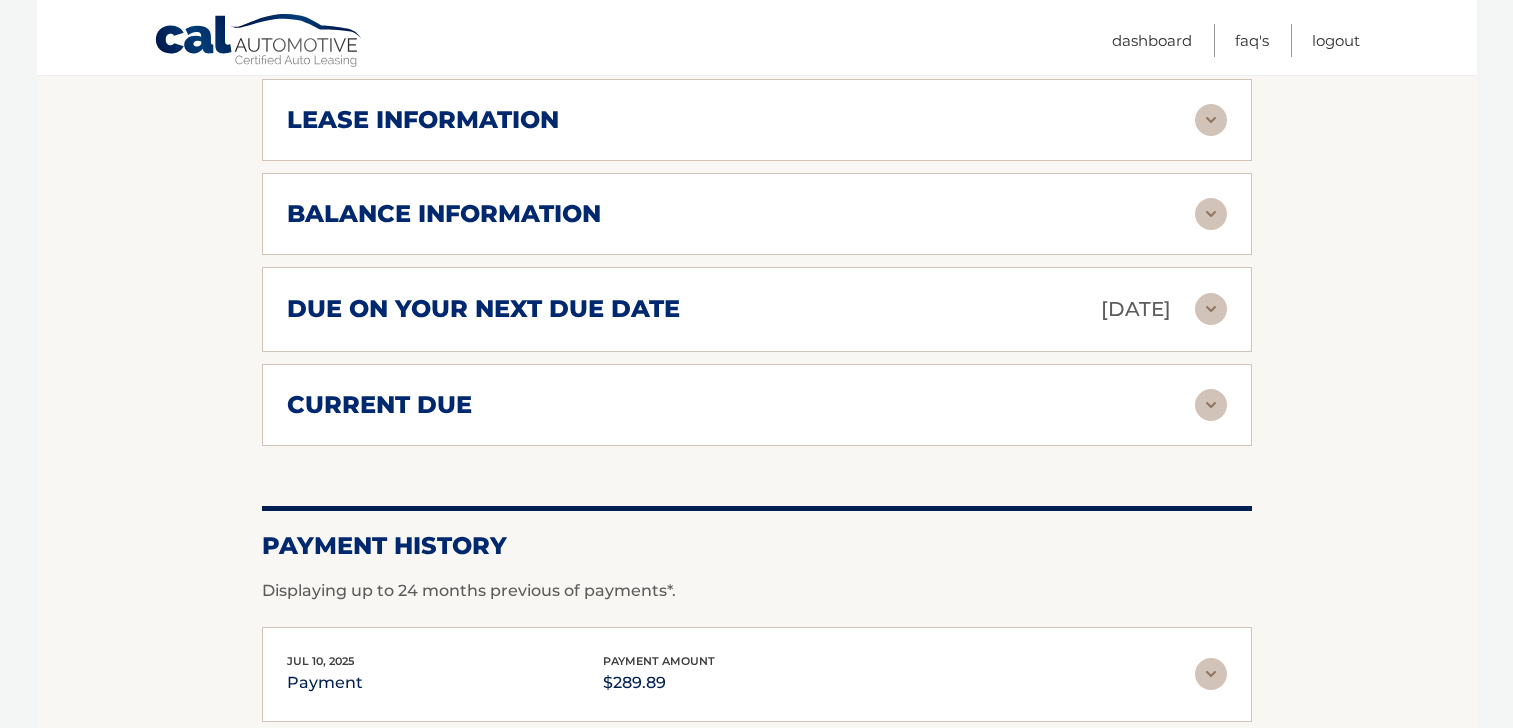 scroll, scrollTop: 1193, scrollLeft: 0, axis: vertical 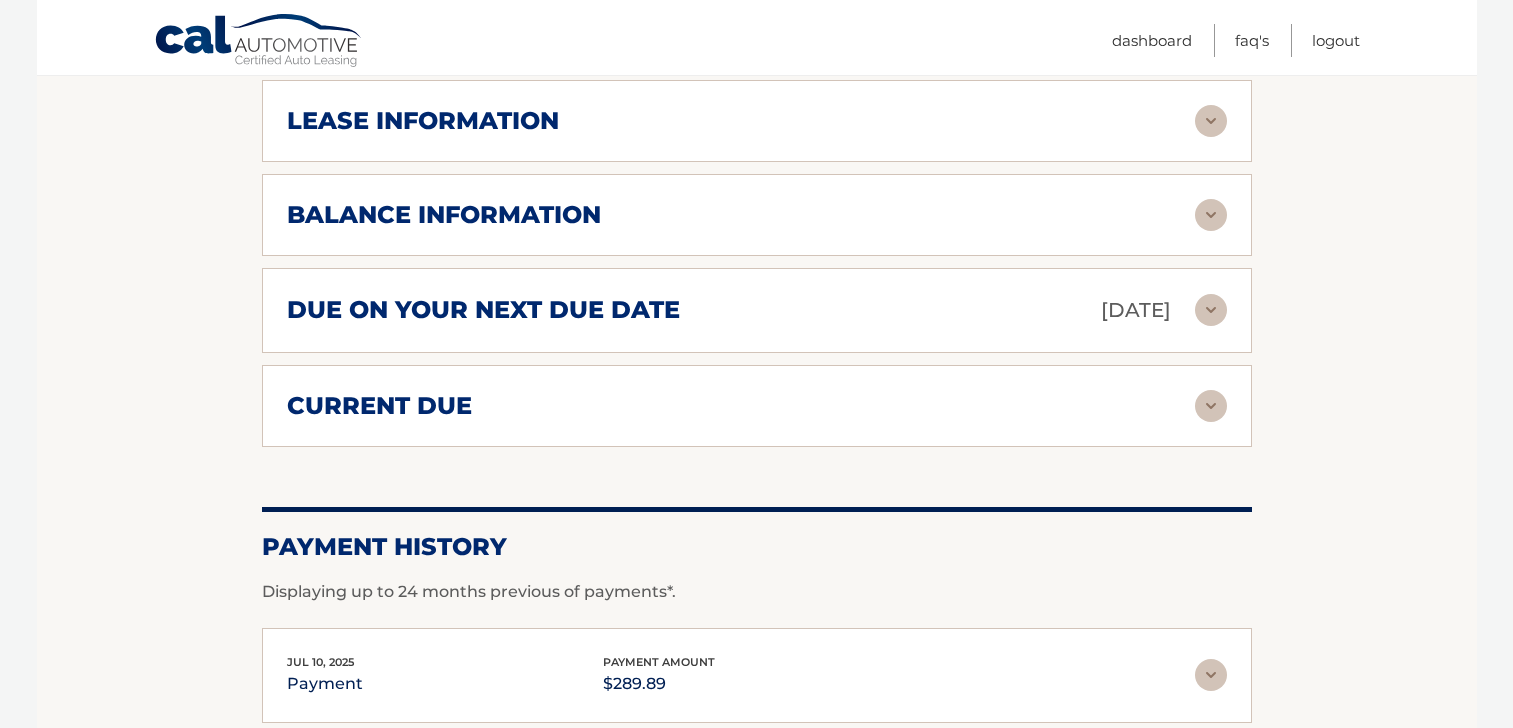 click on "current due
Late Charges
$0.00
Miscelleneous Charges*
$0.00
Sales Tax
$0.00
payments
$0.00
total
$0.00" at bounding box center (757, 406) 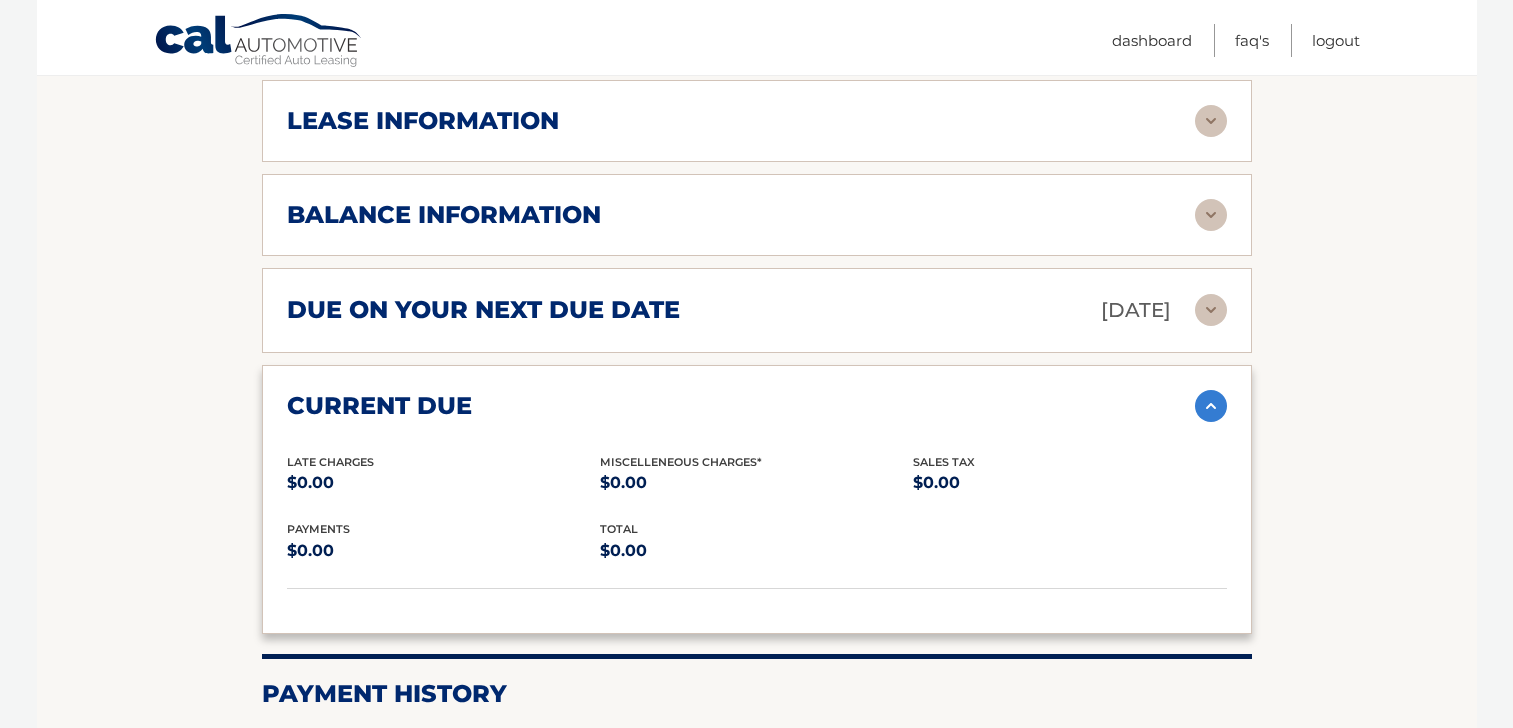 click on "current due" at bounding box center (379, 406) 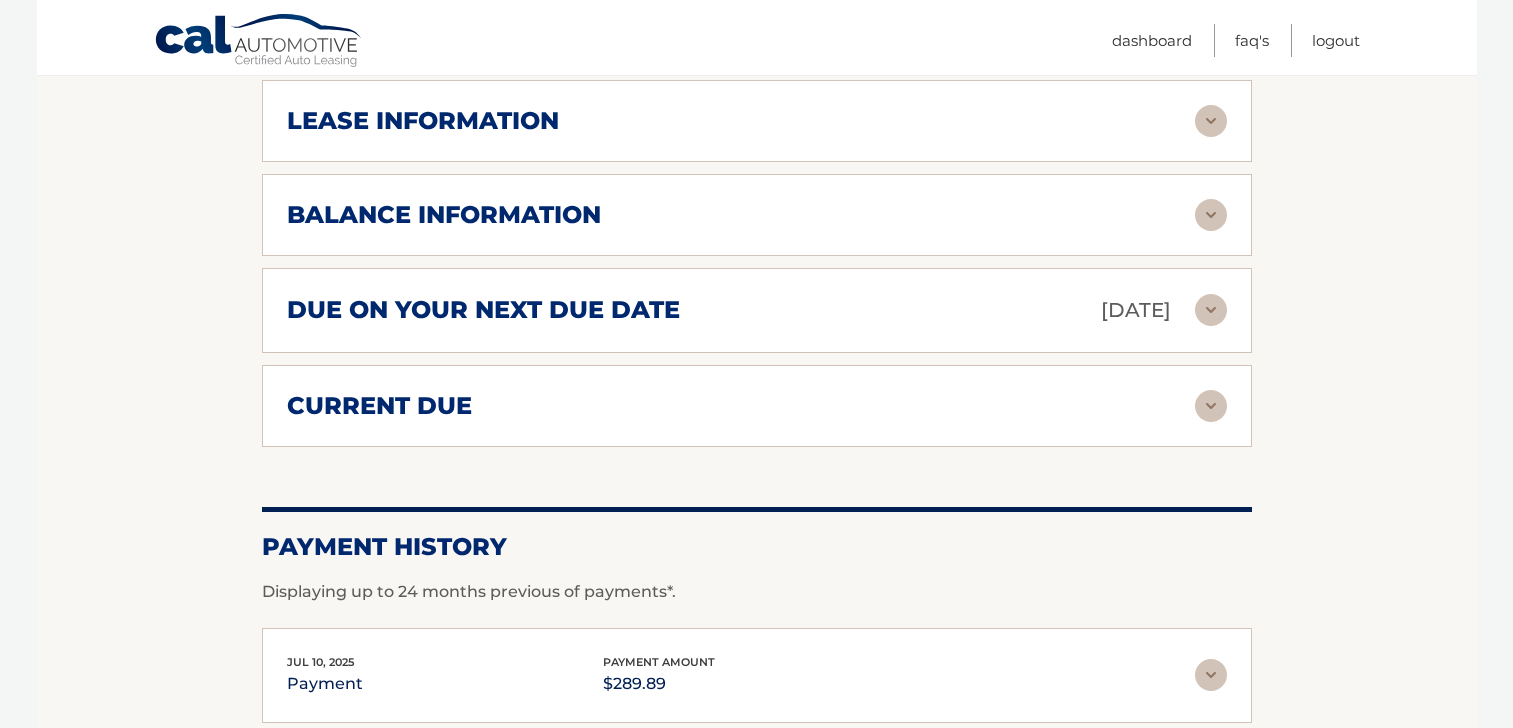 click on "due on your next due date" at bounding box center [483, 310] 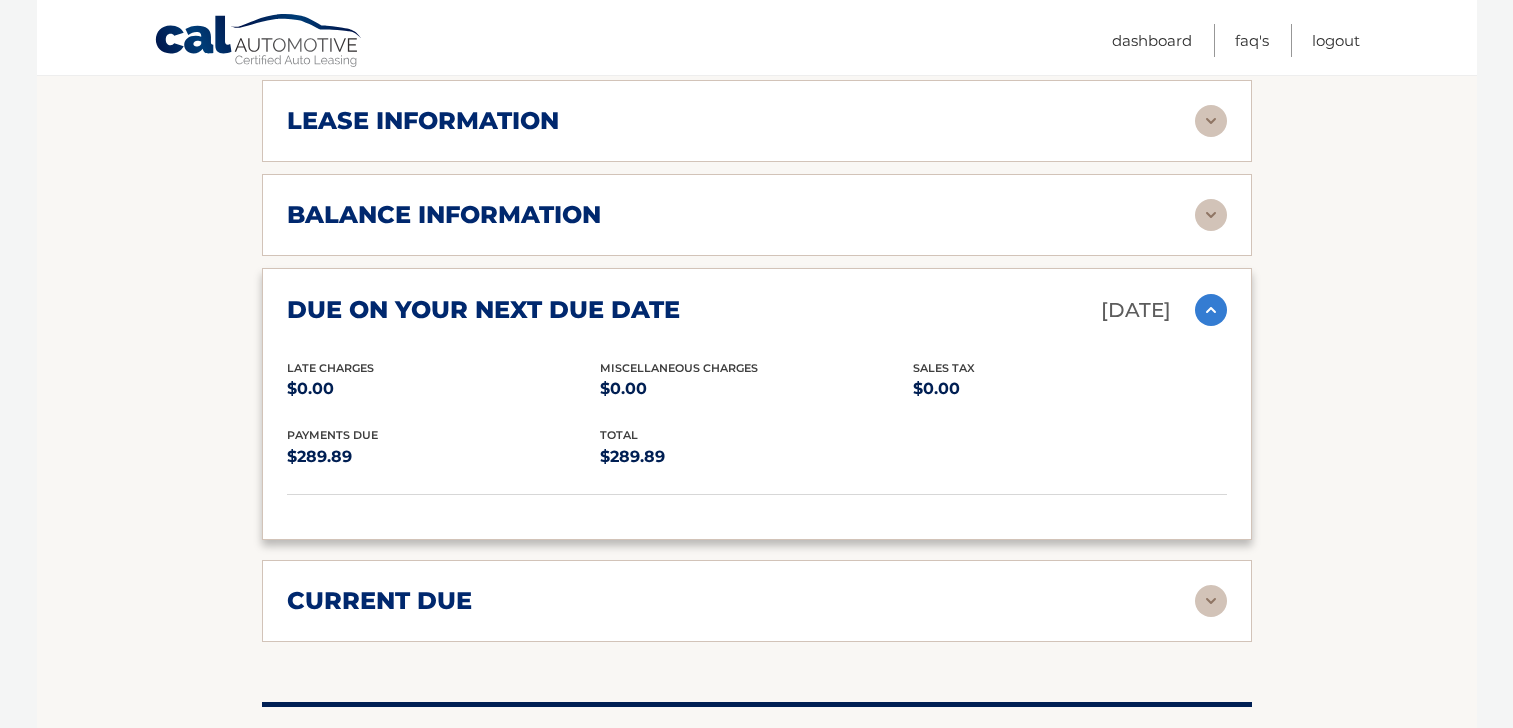 click on "due on your next due date" at bounding box center (483, 310) 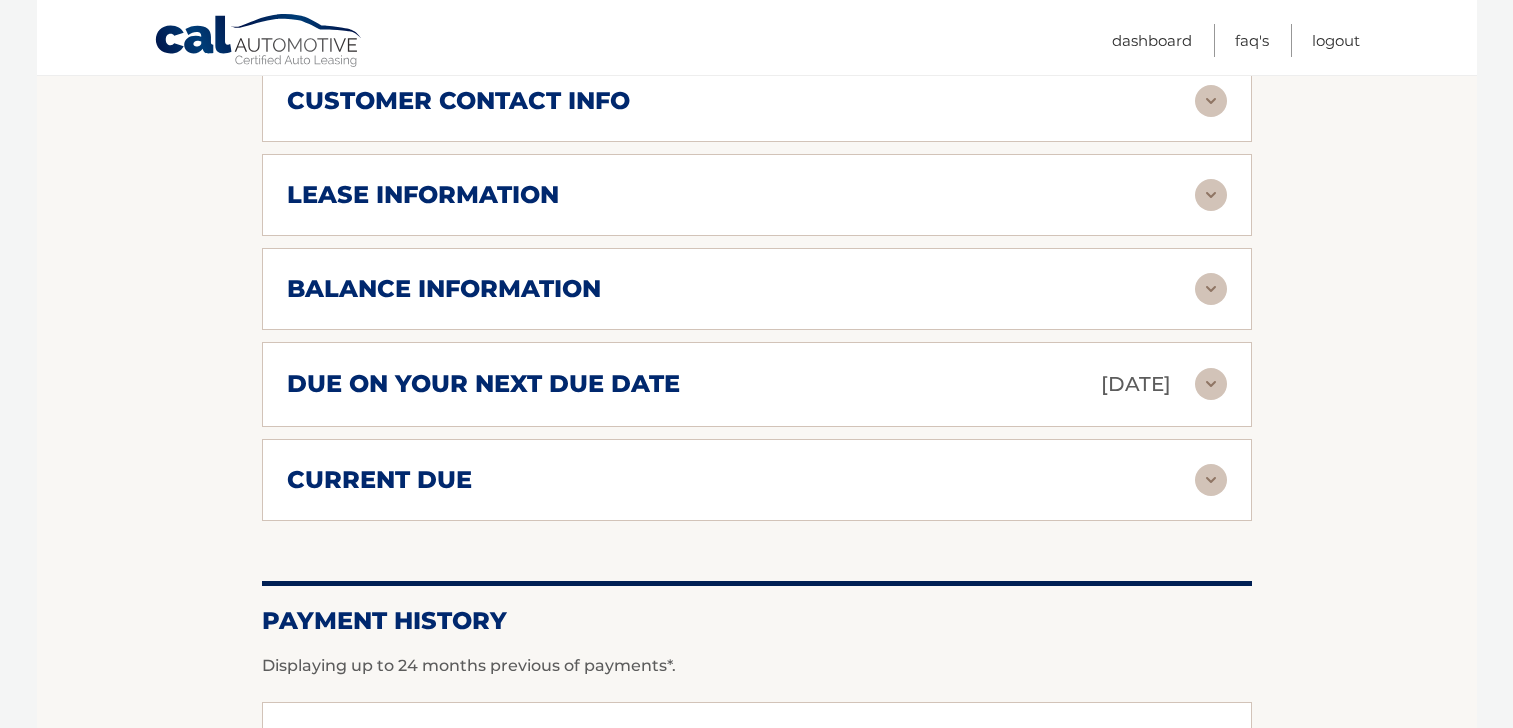 scroll, scrollTop: 993, scrollLeft: 0, axis: vertical 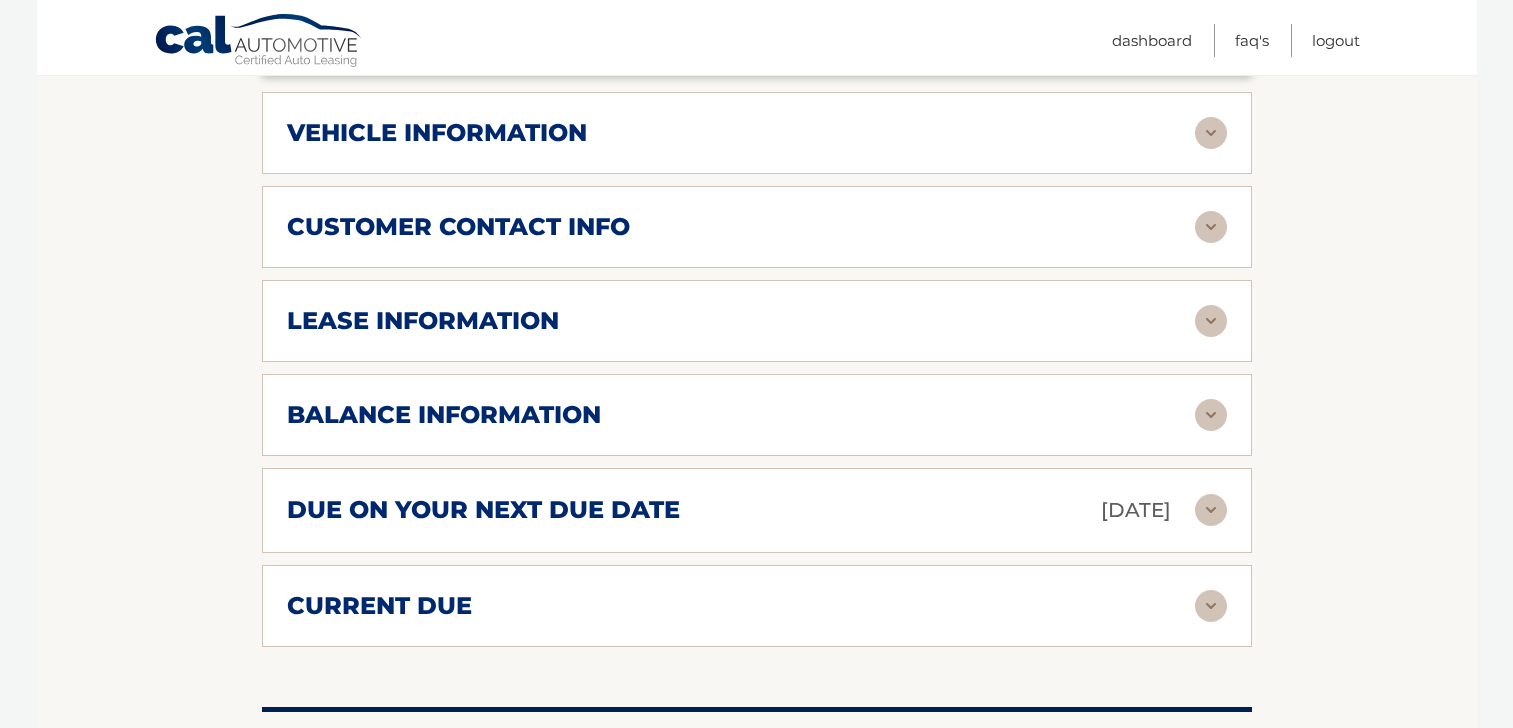 click on "balance information" at bounding box center (444, 415) 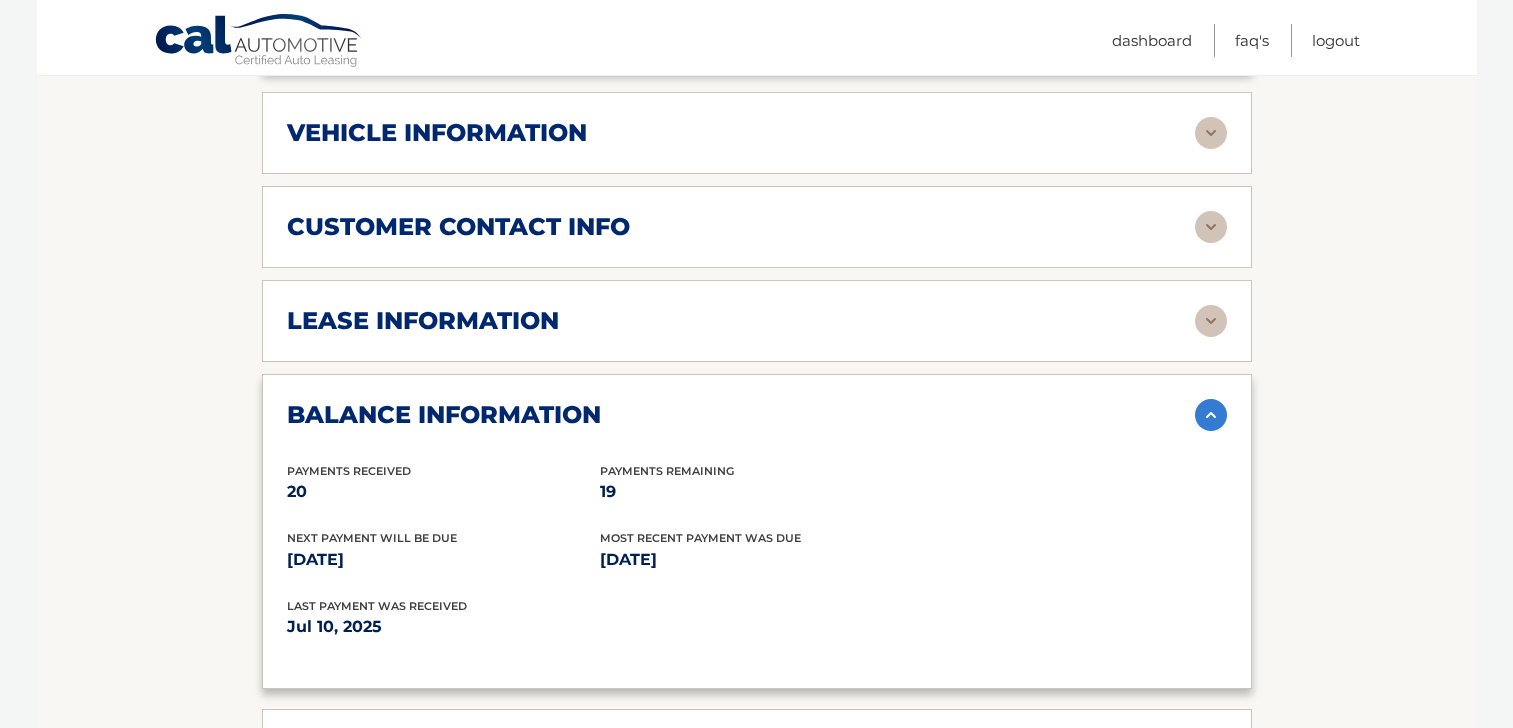 click on "balance information" at bounding box center [444, 415] 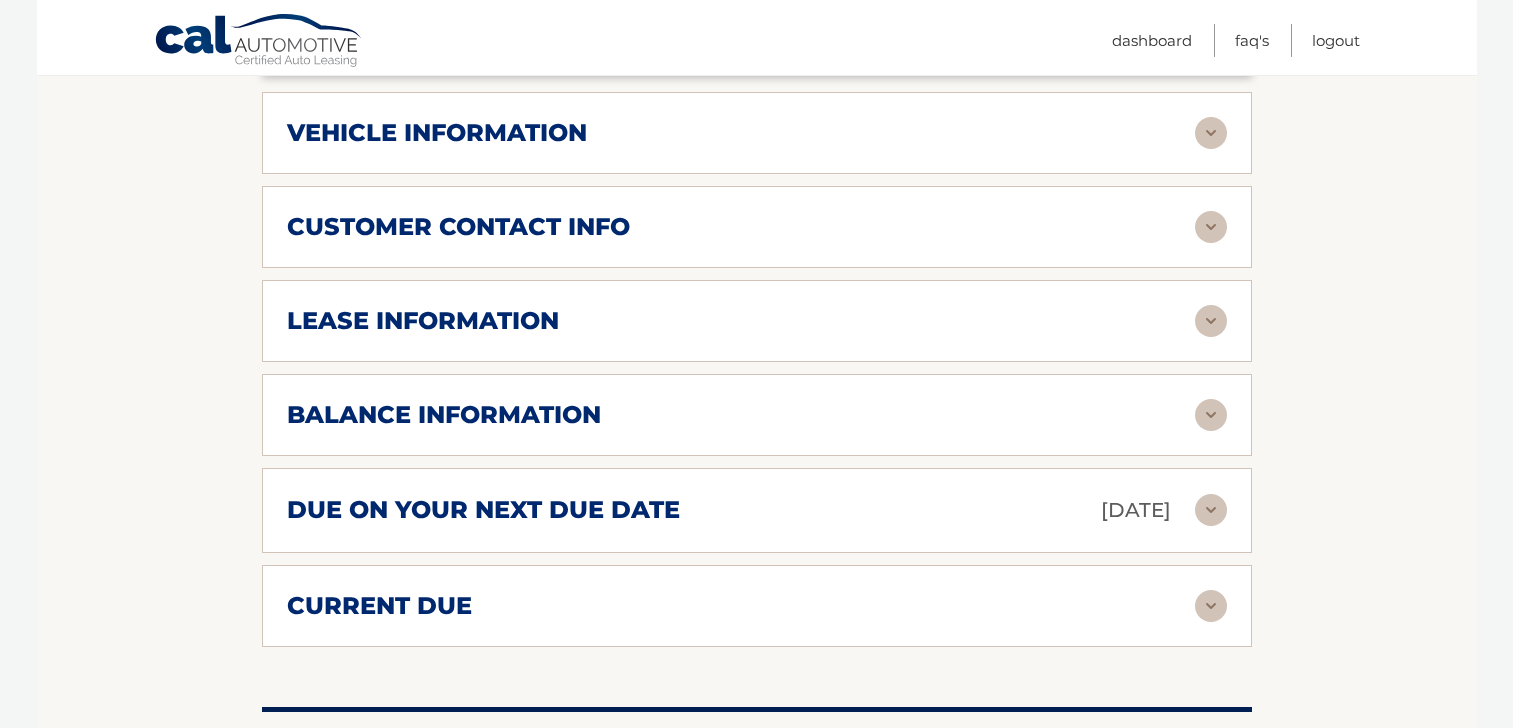 click on "lease information
Contract Start Date
Jan 03, 2024
Term
39
Maturity Date
Apr 03, 2027
Starting Odometer
3
Allowable Annual Mileage
10000
Charge Per Mile*
0.18
Last Scheduled Due Date
Mar 03, 2027
Monthly Payment
$289.89
Monthly Sales Tax
$0.00" at bounding box center [757, 321] 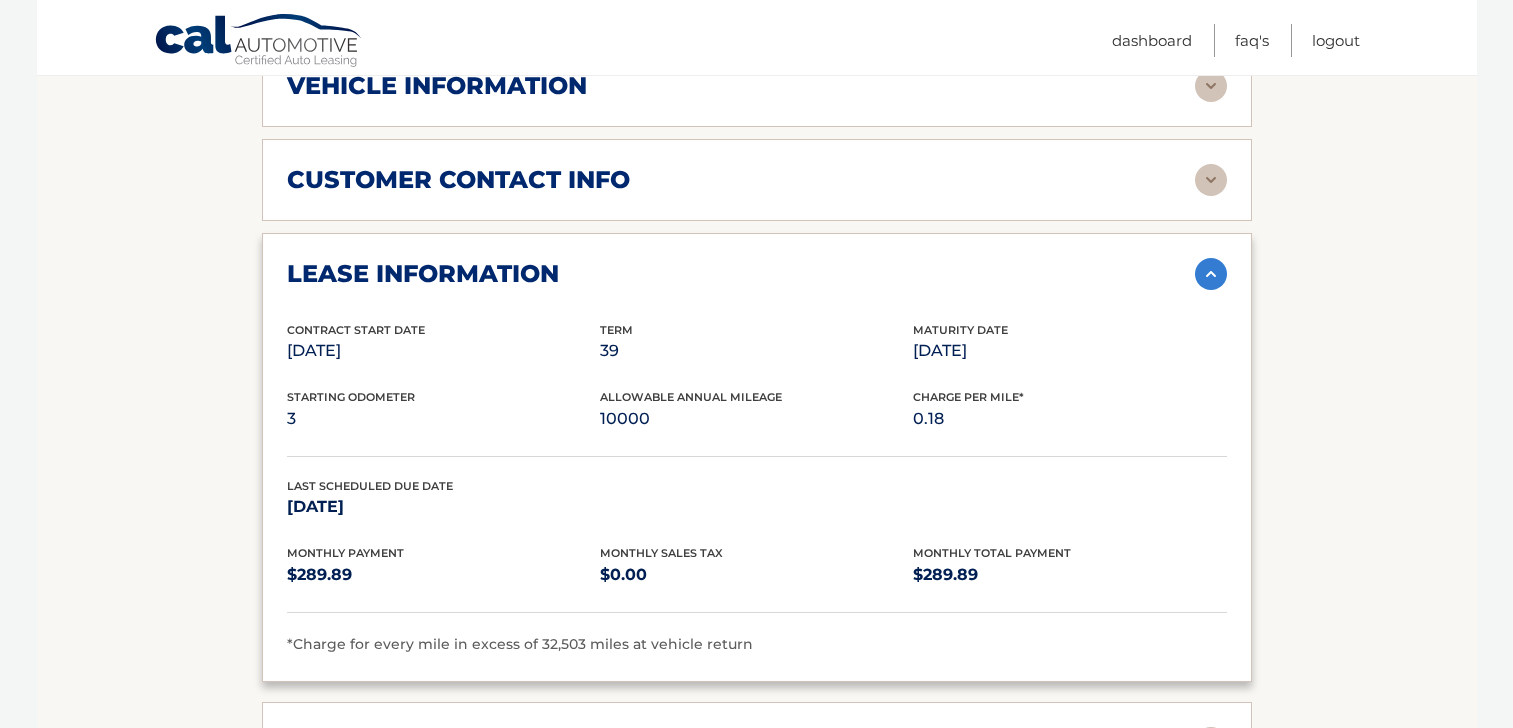 scroll, scrollTop: 993, scrollLeft: 0, axis: vertical 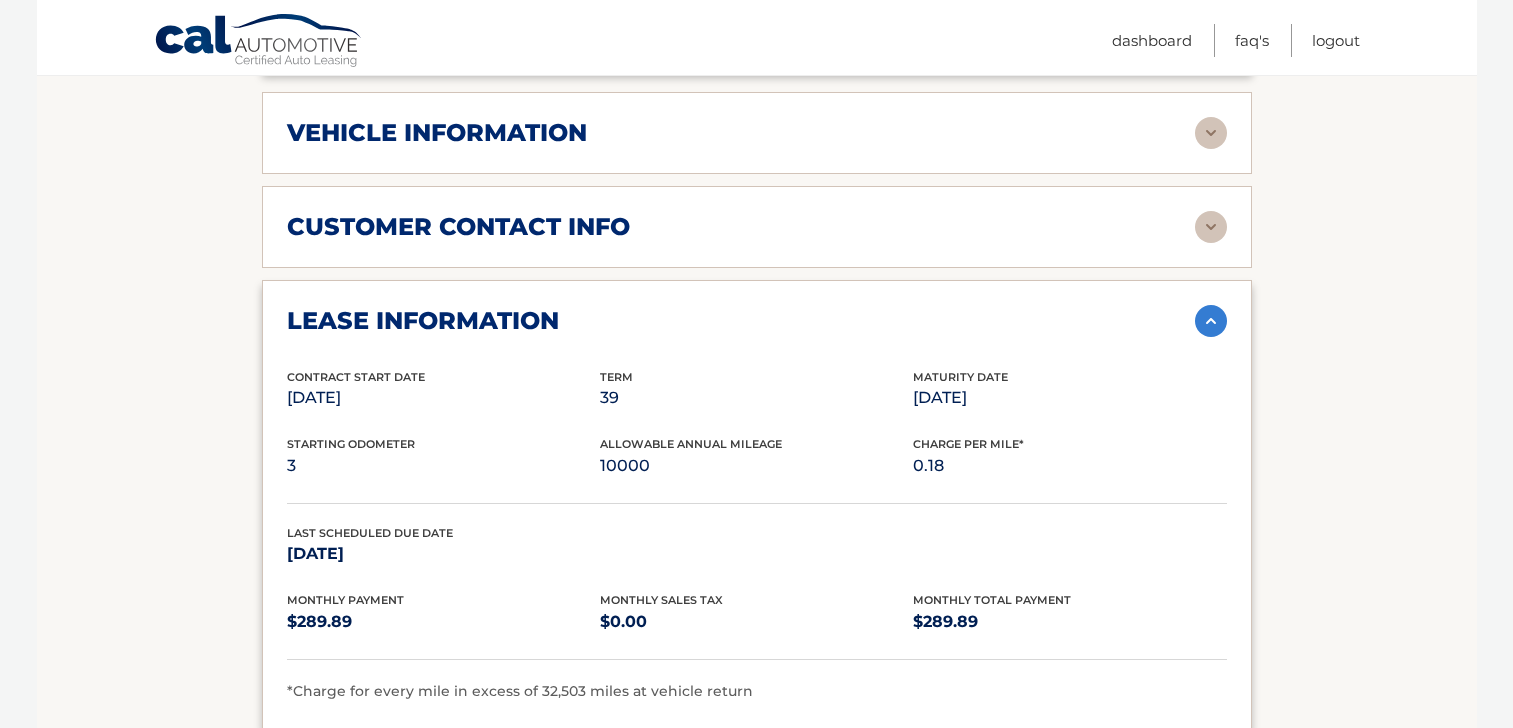 click on "lease information" at bounding box center (741, 321) 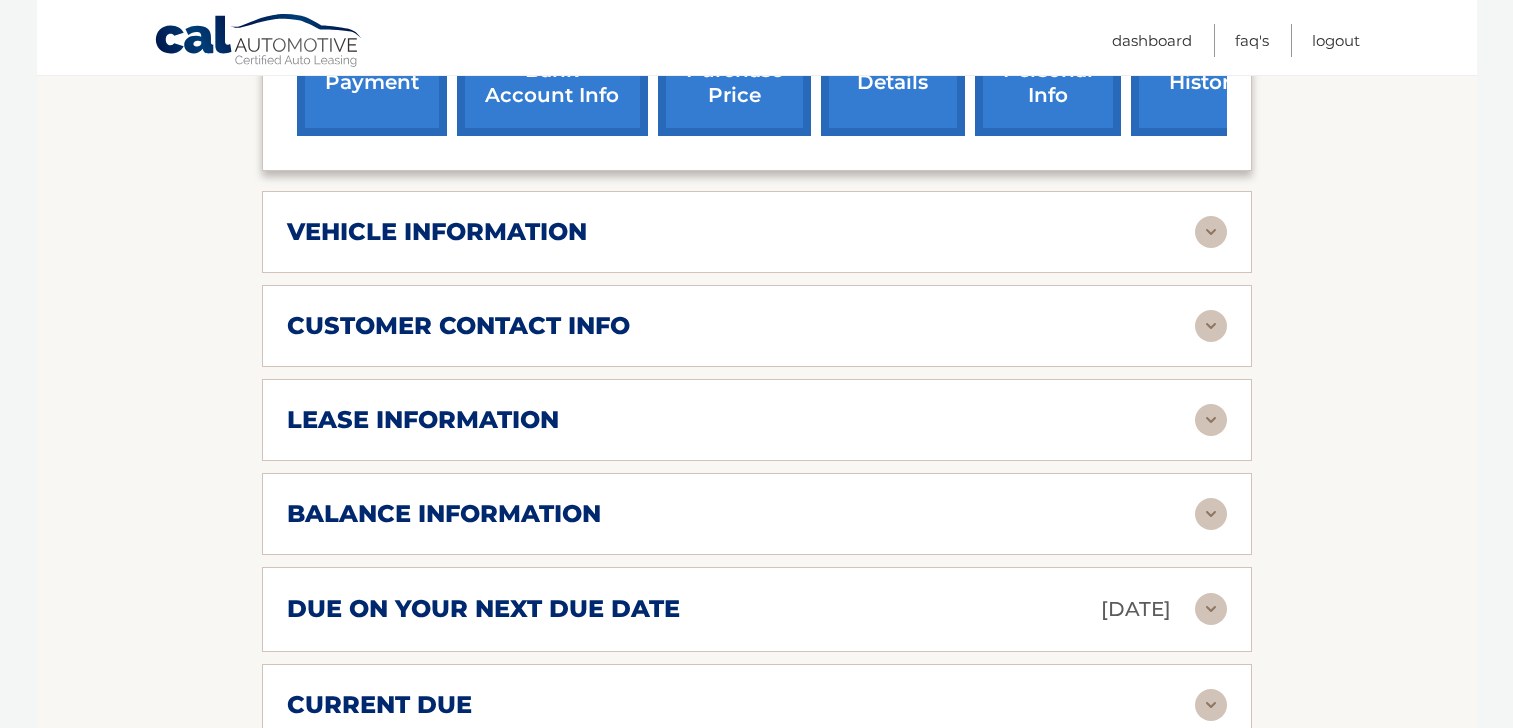 scroll, scrollTop: 893, scrollLeft: 0, axis: vertical 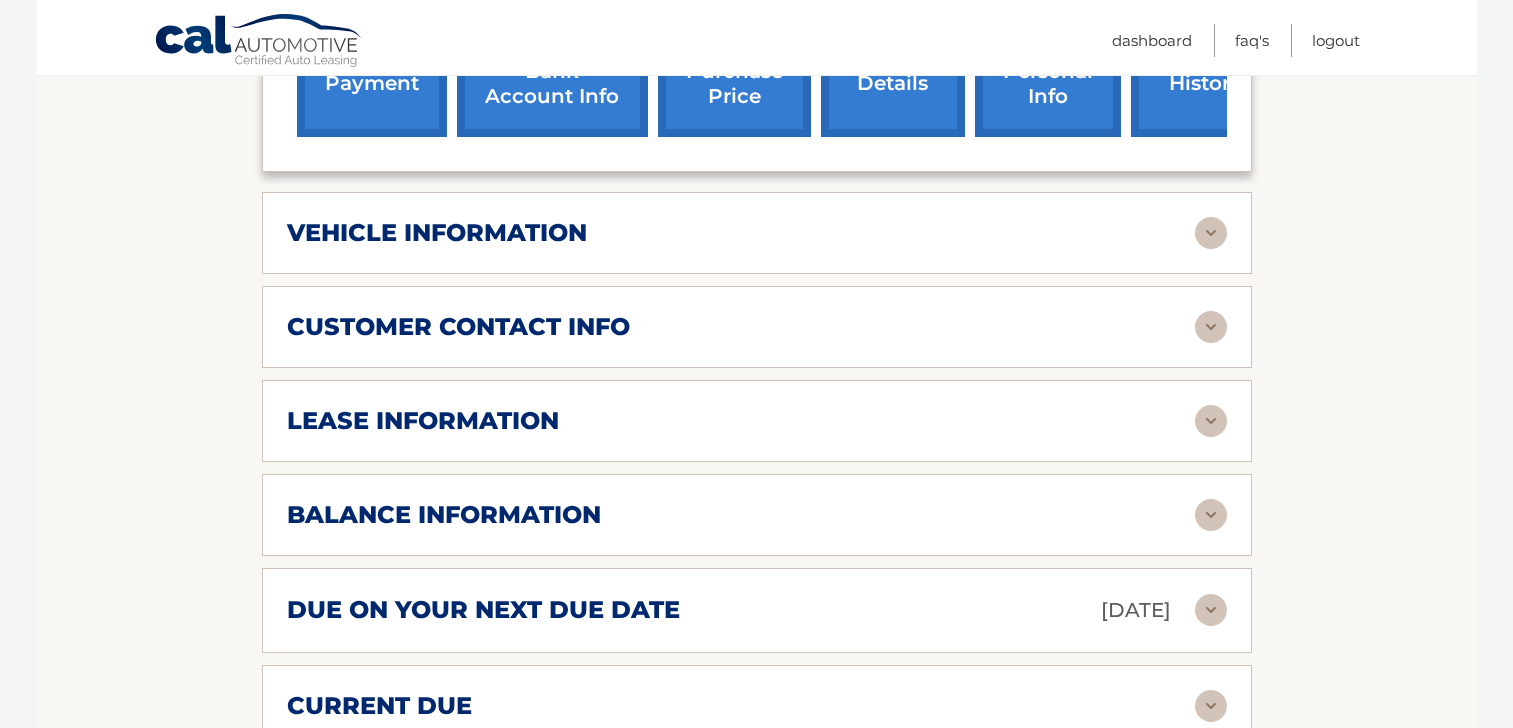 click on "customer contact info" at bounding box center [458, 327] 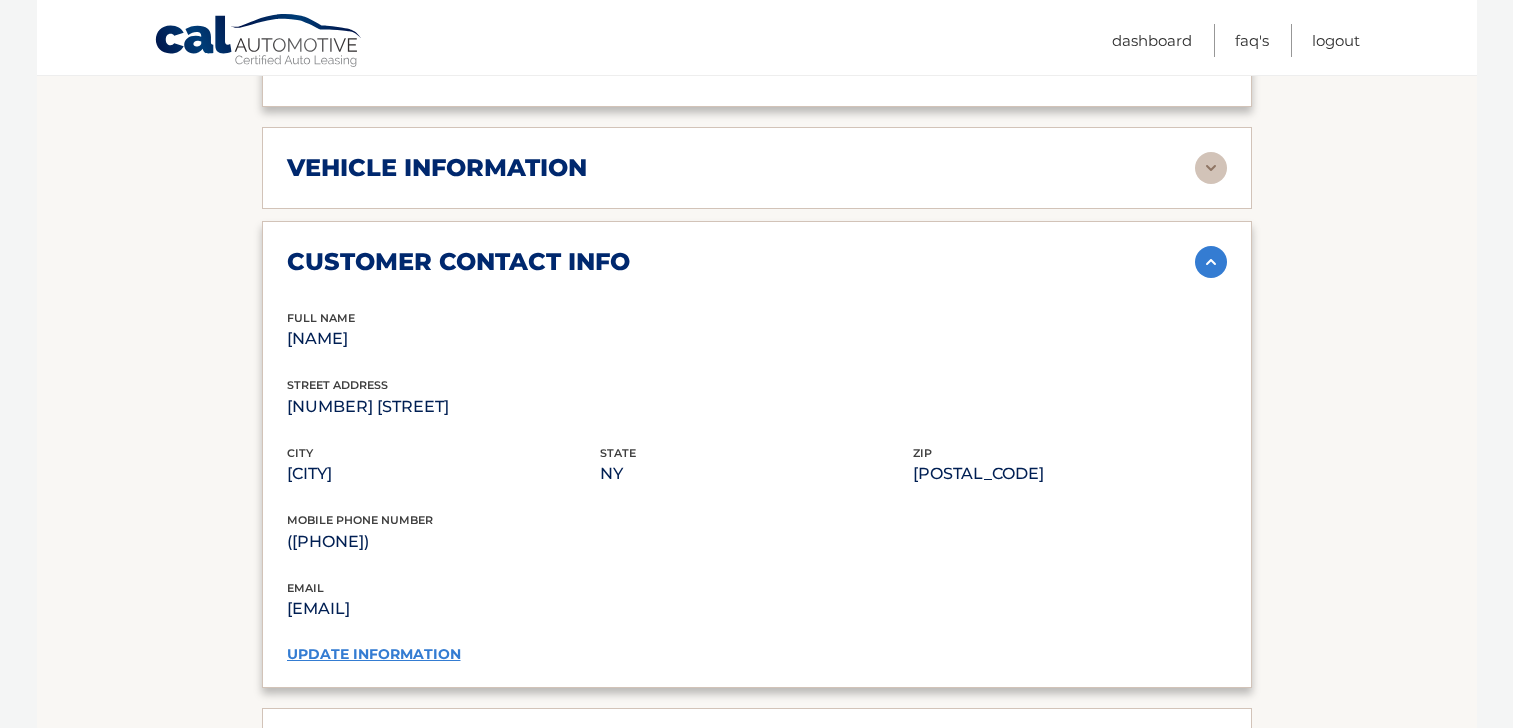 scroll, scrollTop: 893, scrollLeft: 0, axis: vertical 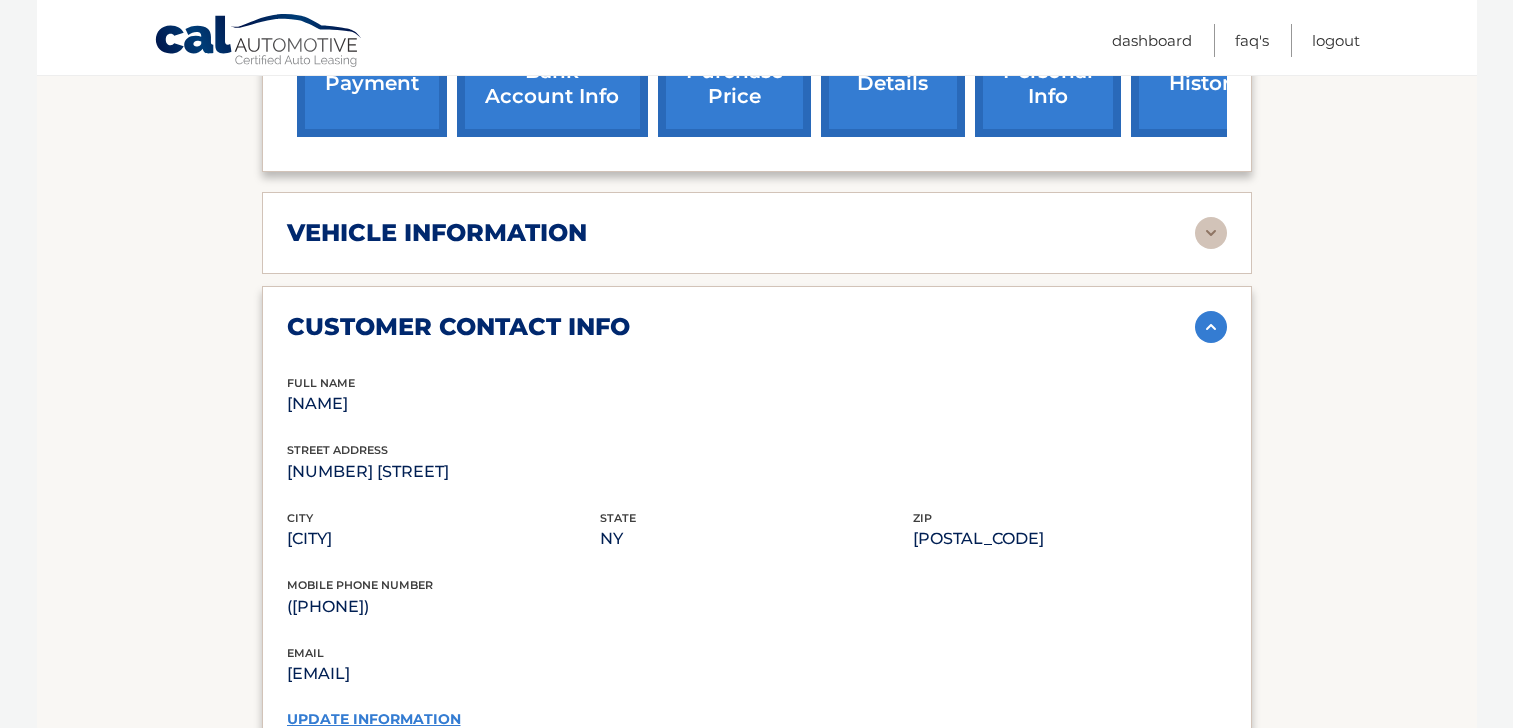 click on "customer contact info" at bounding box center [458, 327] 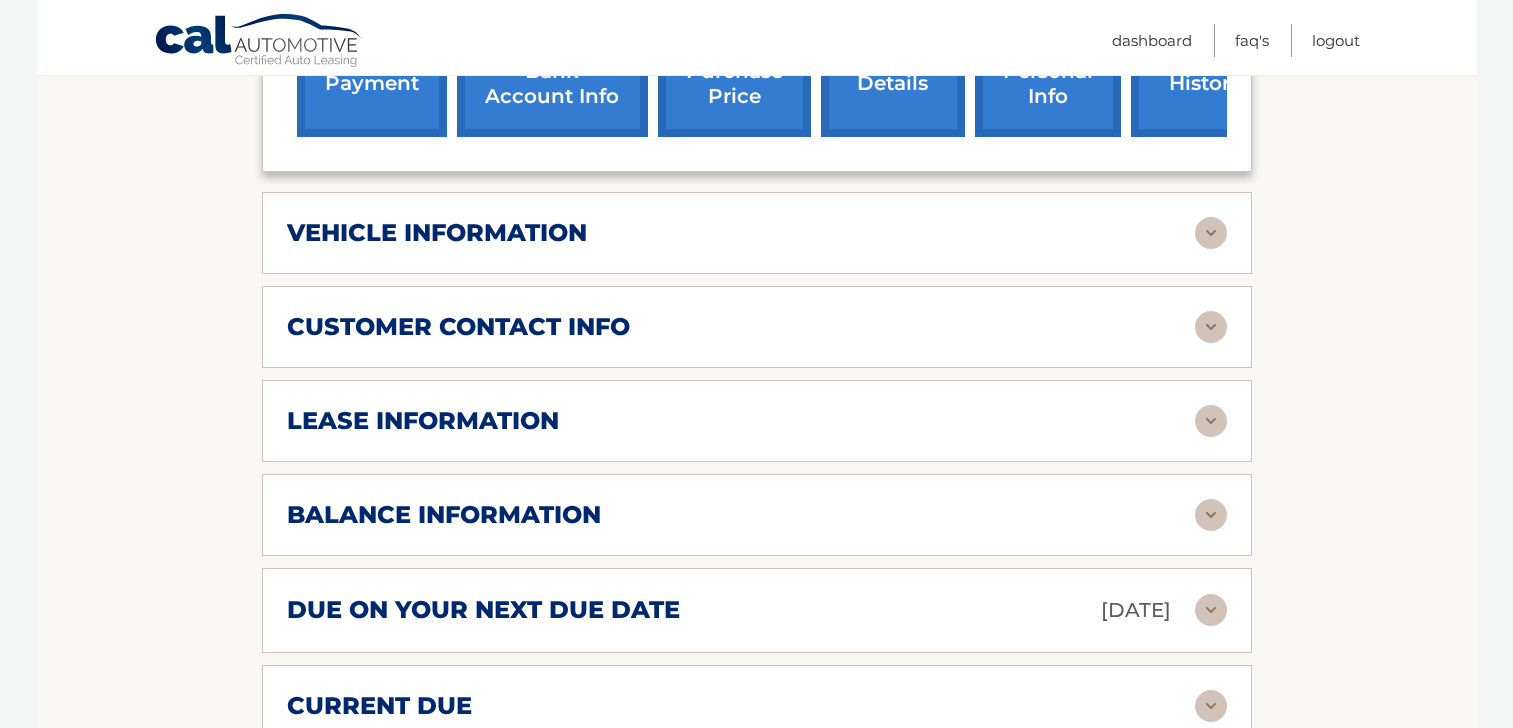 click on "vehicle information
vehicle Year
2024
vehicle make
Toyota
vehicle model
Corolla
vehicle trim
LE 4dr Sedan
vehicle vin
5YFB4MDE1RP111380
Make Check Payable to:
name
CAL Automotive
And Send to:
address
P.O. Box 51013
city
Newark
state
NJ
zip code" at bounding box center (757, 233) 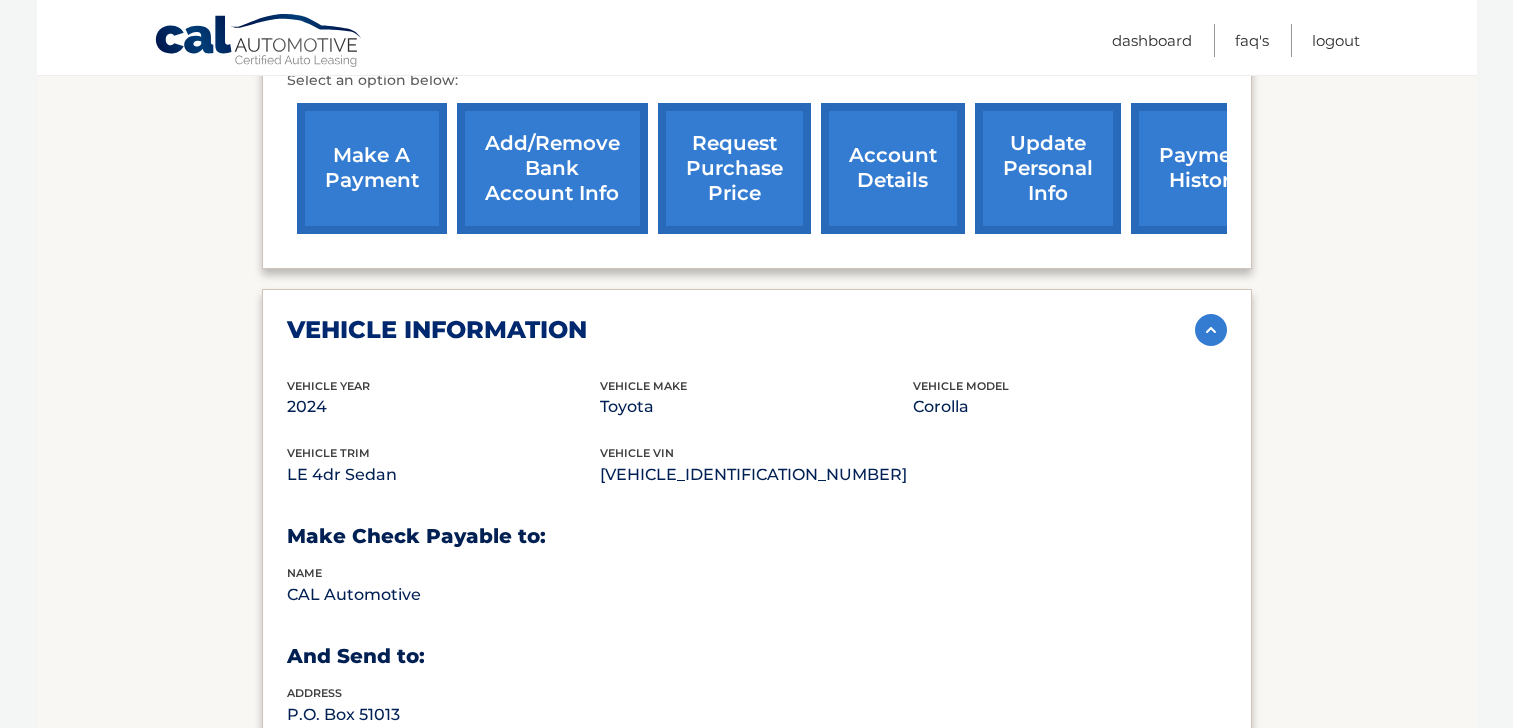 scroll, scrollTop: 793, scrollLeft: 0, axis: vertical 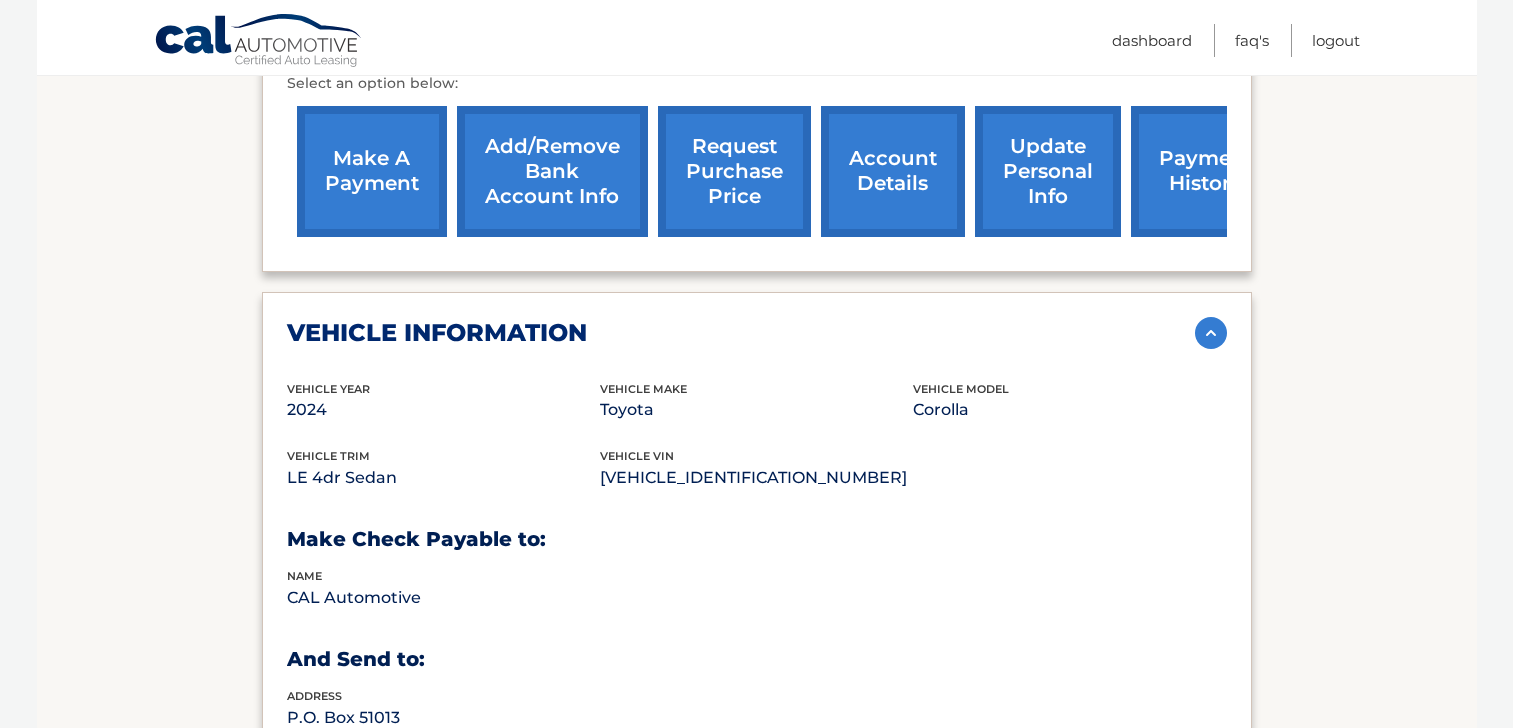 click on "vehicle information" at bounding box center (437, 333) 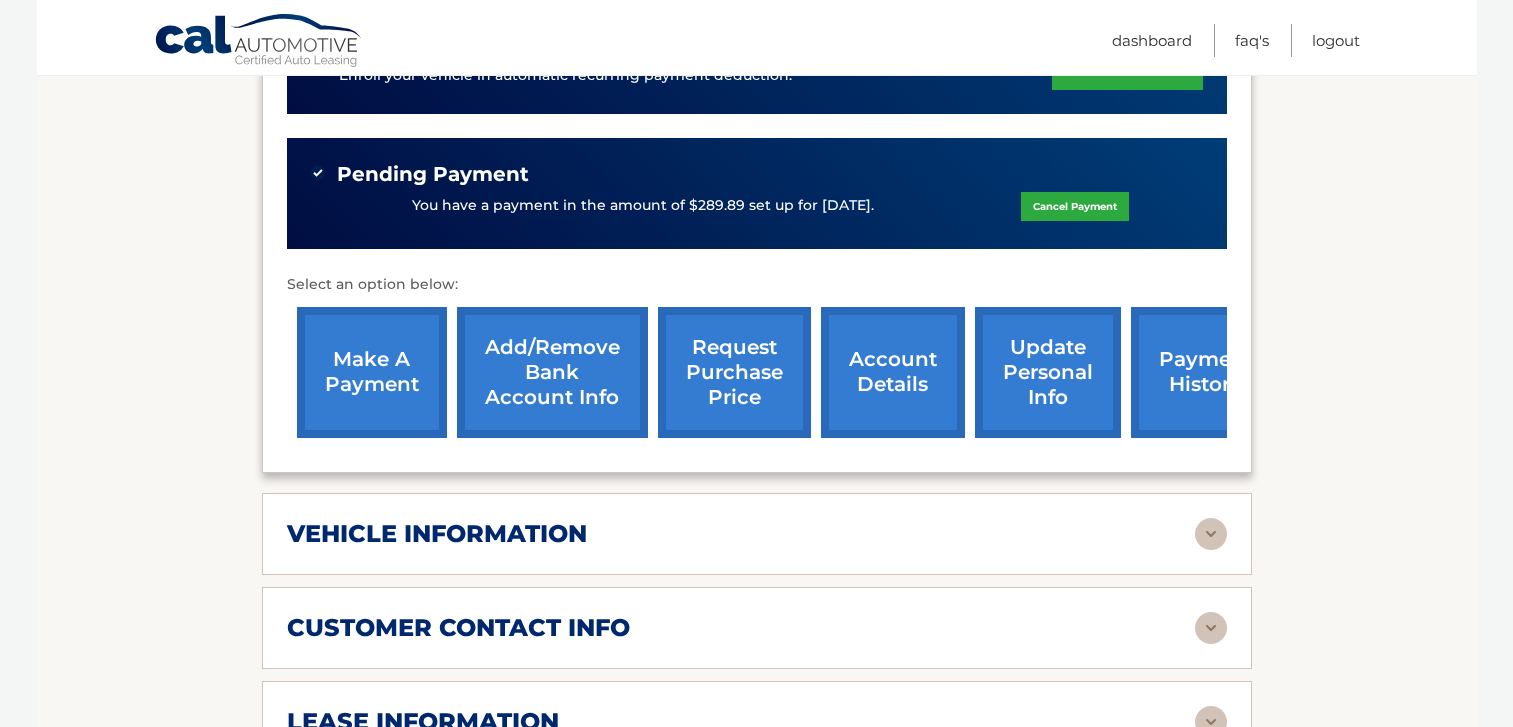 scroll, scrollTop: 800, scrollLeft: 0, axis: vertical 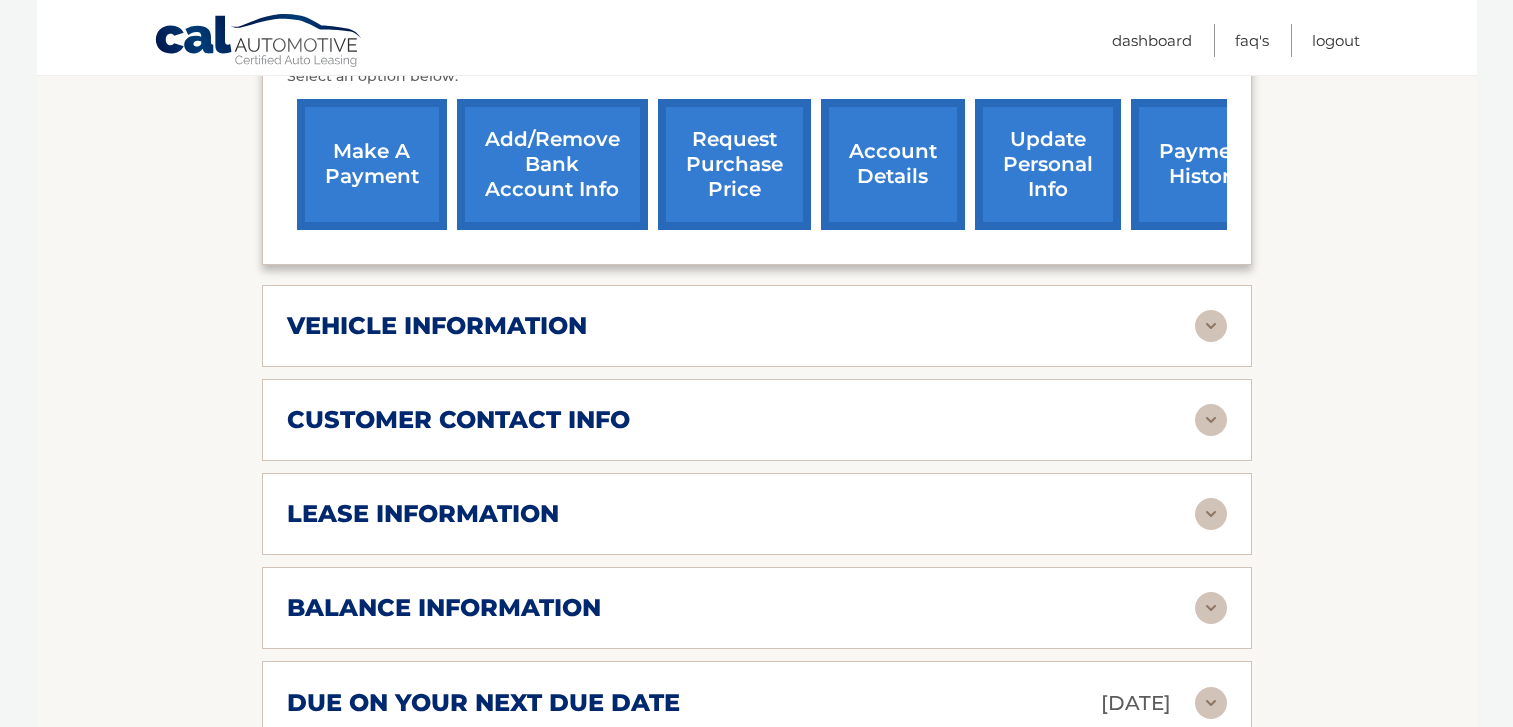 click on "payment history" at bounding box center (1206, 164) 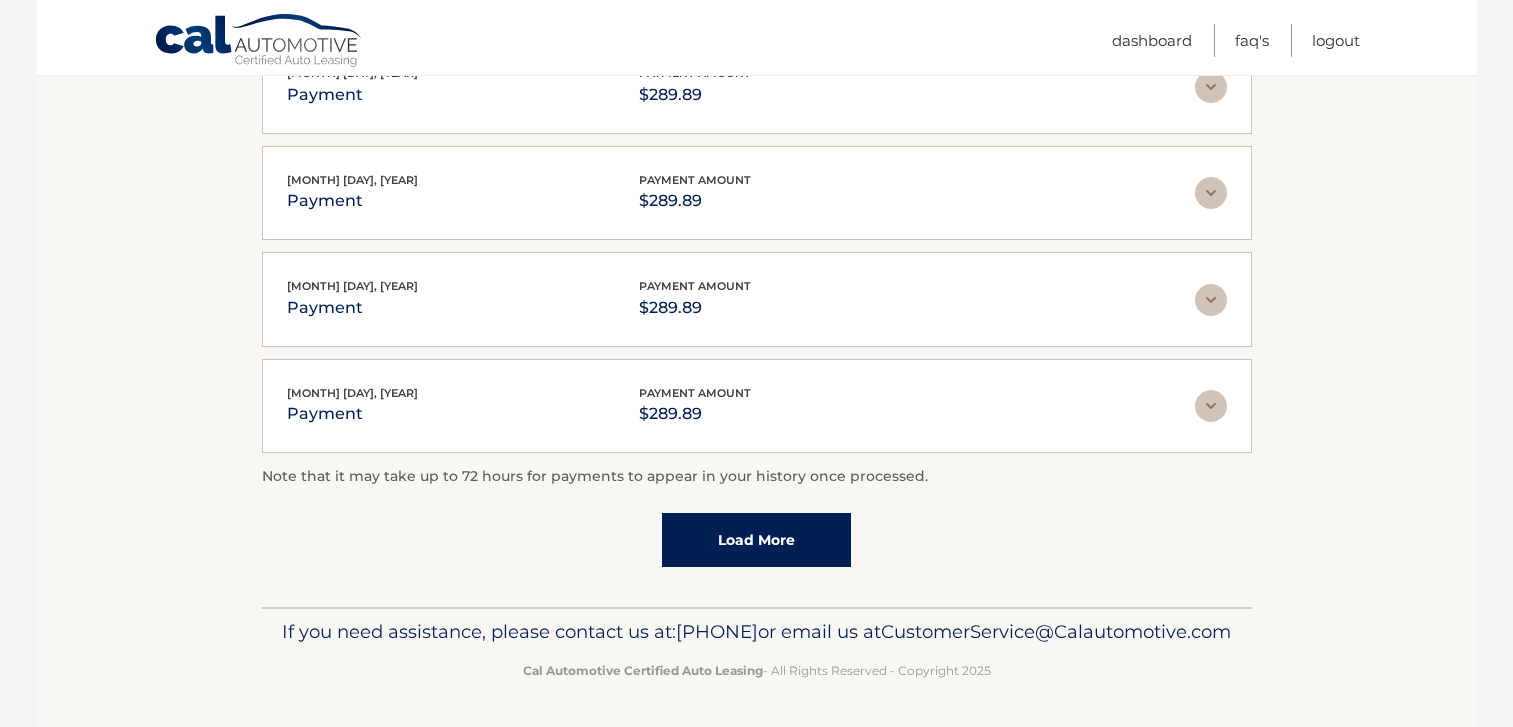 scroll, scrollTop: 0, scrollLeft: 0, axis: both 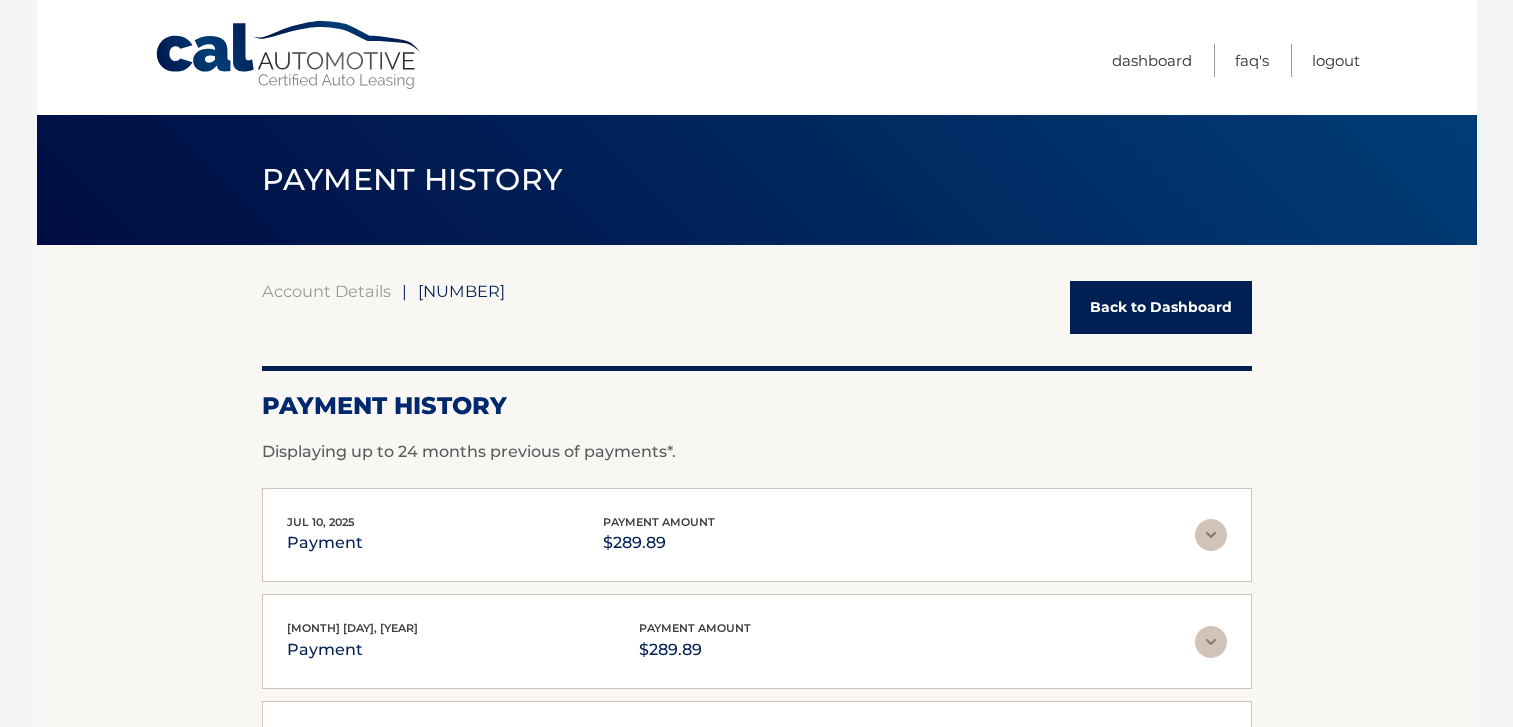 click on "Back to Dashboard" at bounding box center (1161, 307) 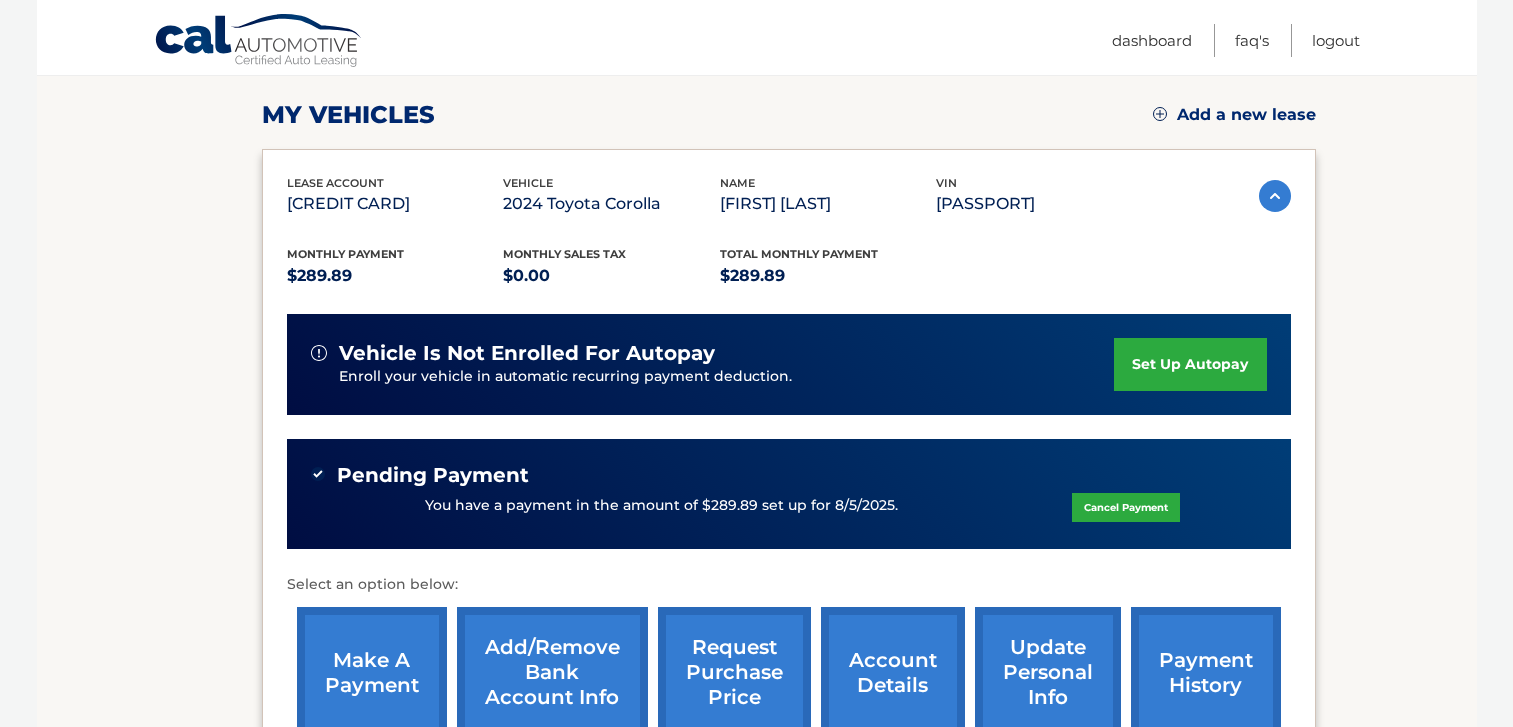 scroll, scrollTop: 300, scrollLeft: 0, axis: vertical 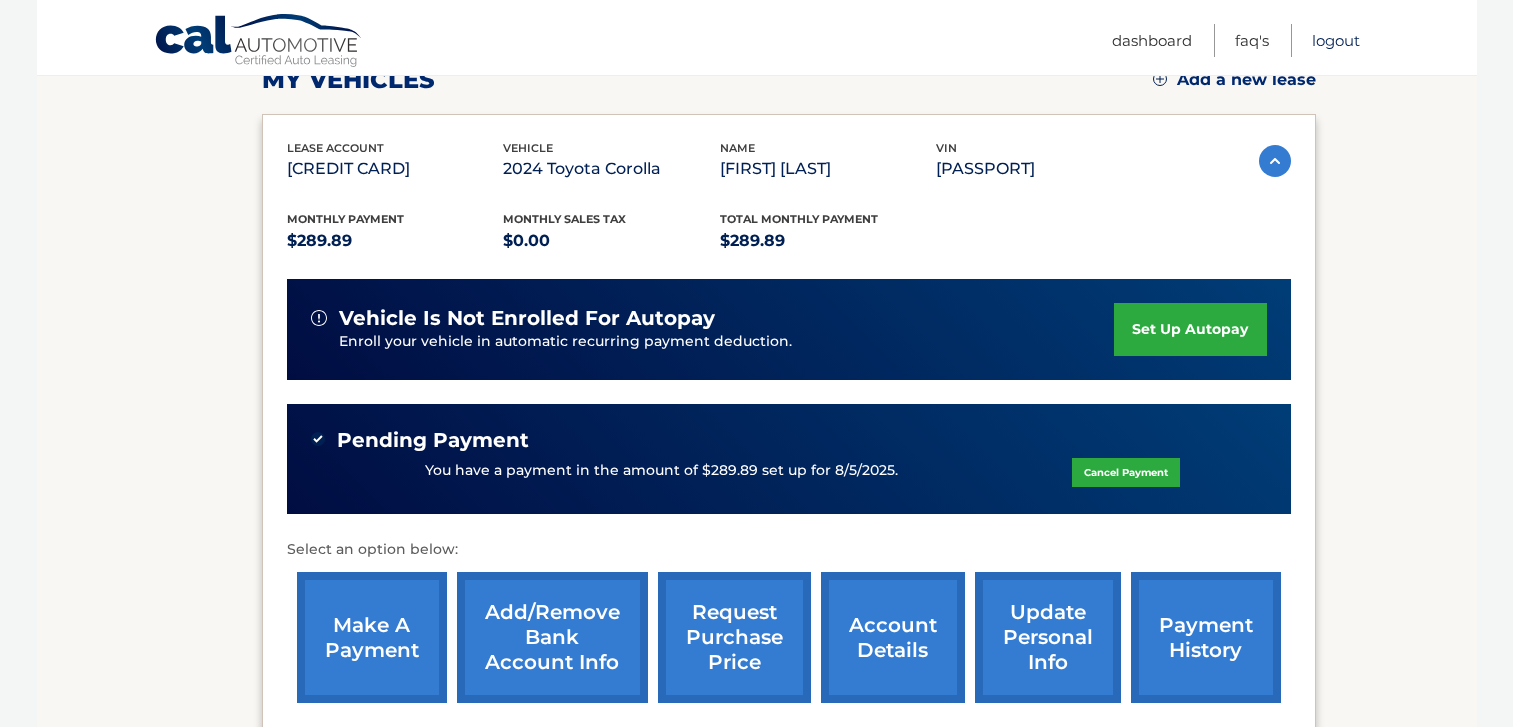 click on "Logout" at bounding box center (1336, 40) 